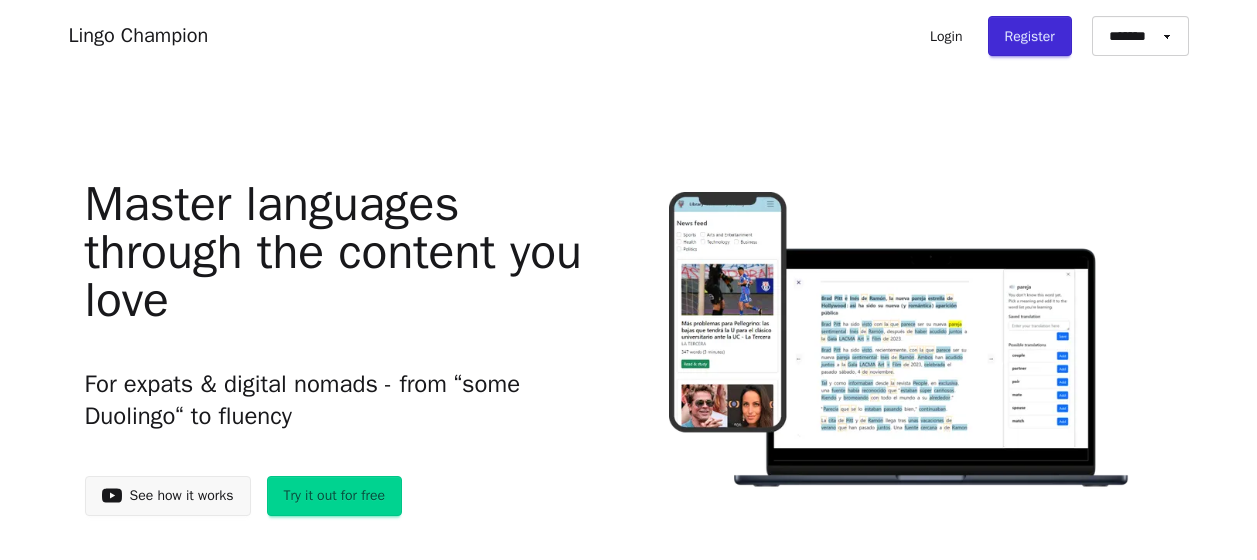 scroll, scrollTop: 0, scrollLeft: 0, axis: both 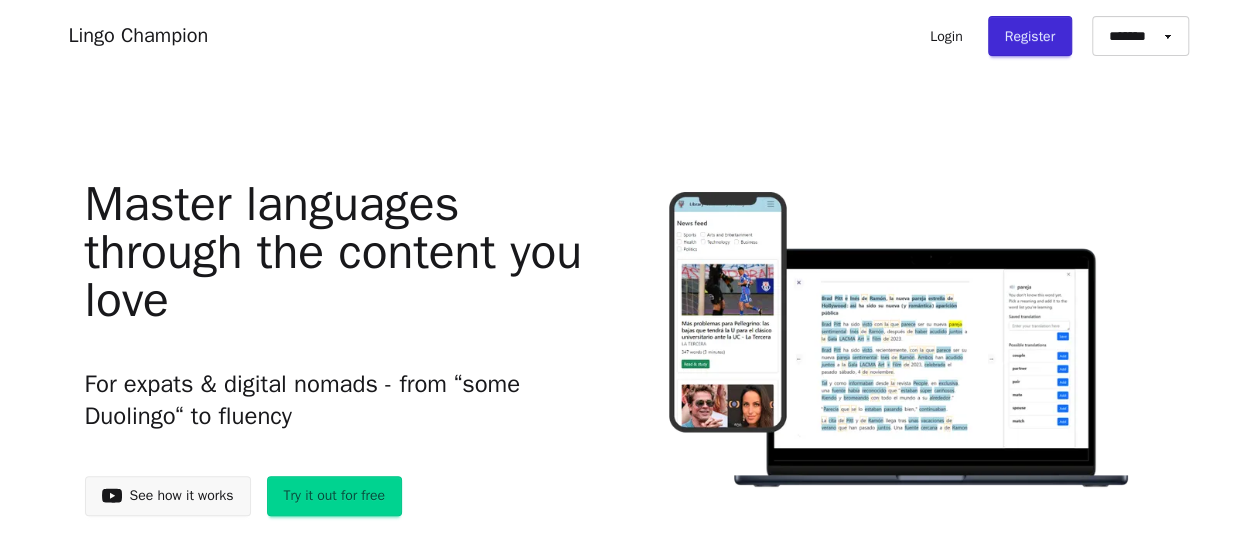 click on "Try it out for free" at bounding box center [335, 496] 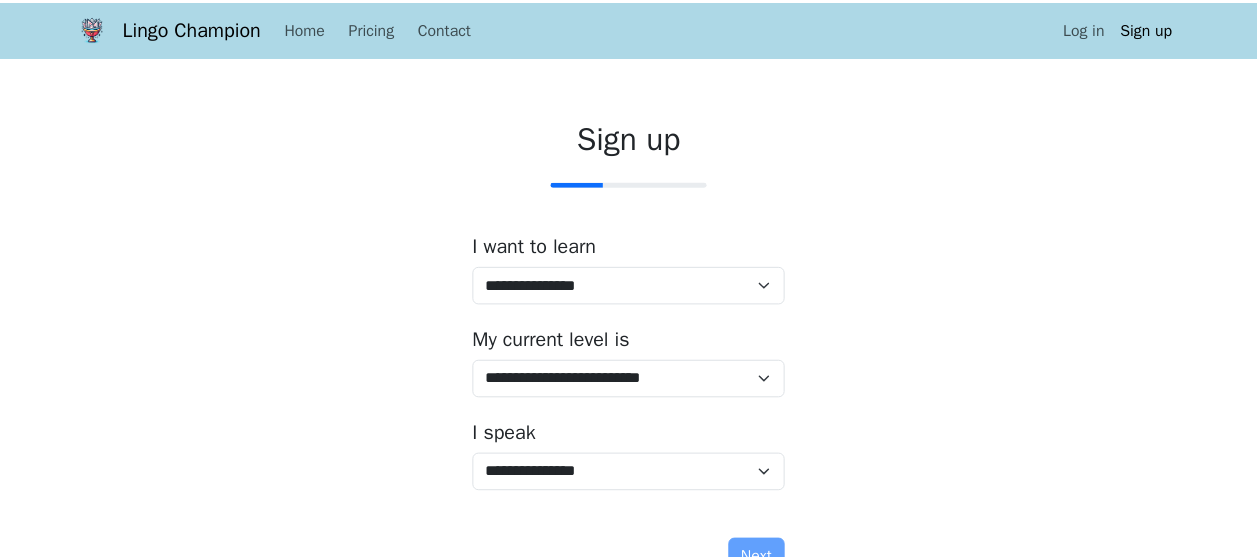 scroll, scrollTop: 0, scrollLeft: 0, axis: both 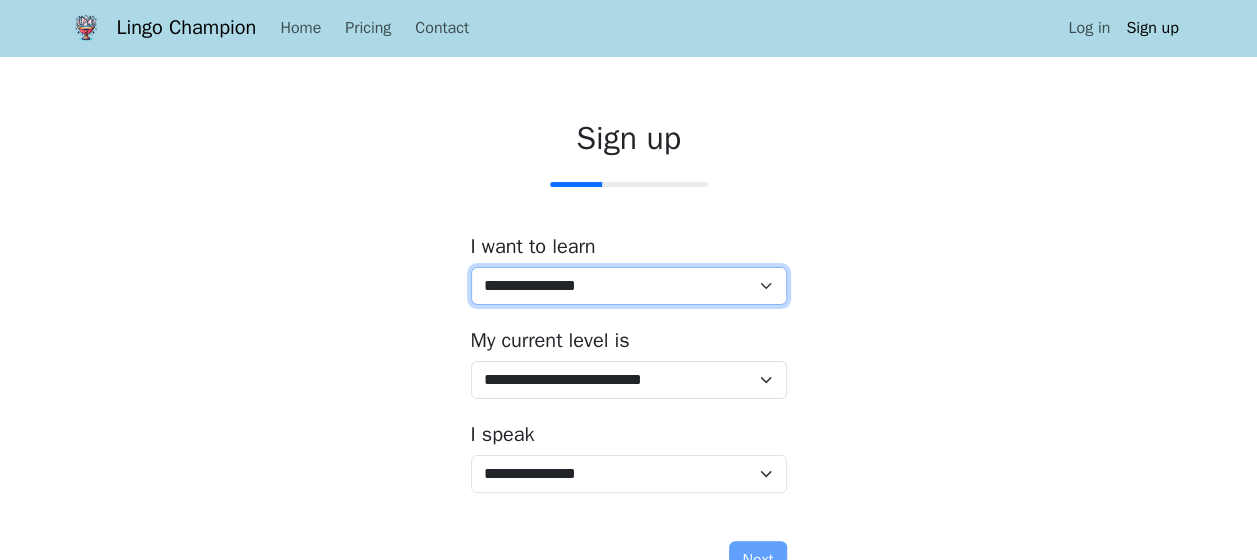 click on "**********" at bounding box center (629, 286) 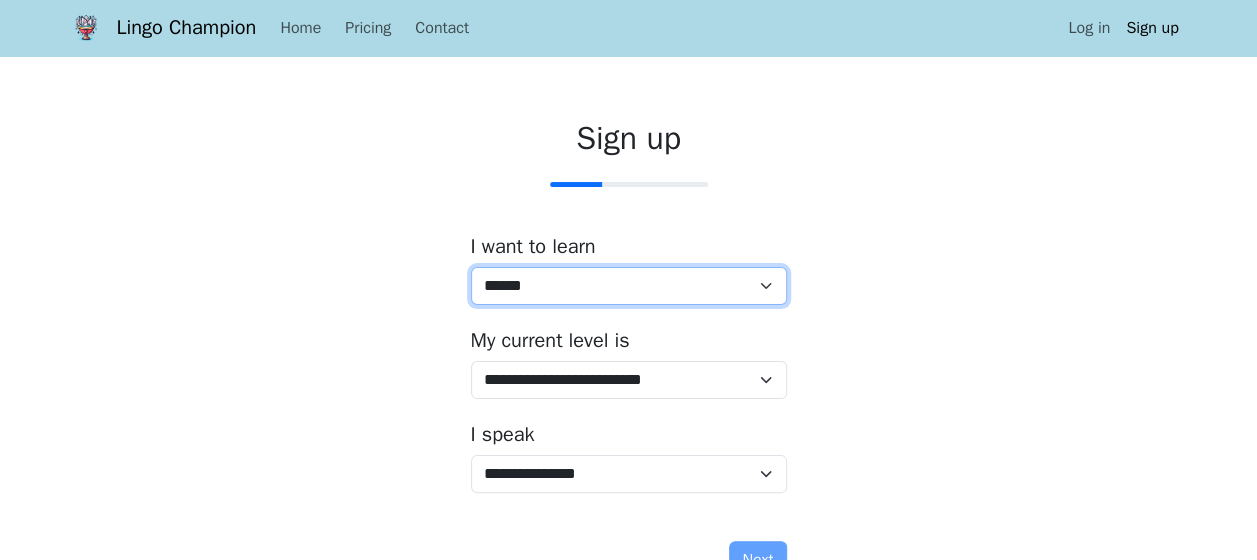click on "**********" at bounding box center [629, 286] 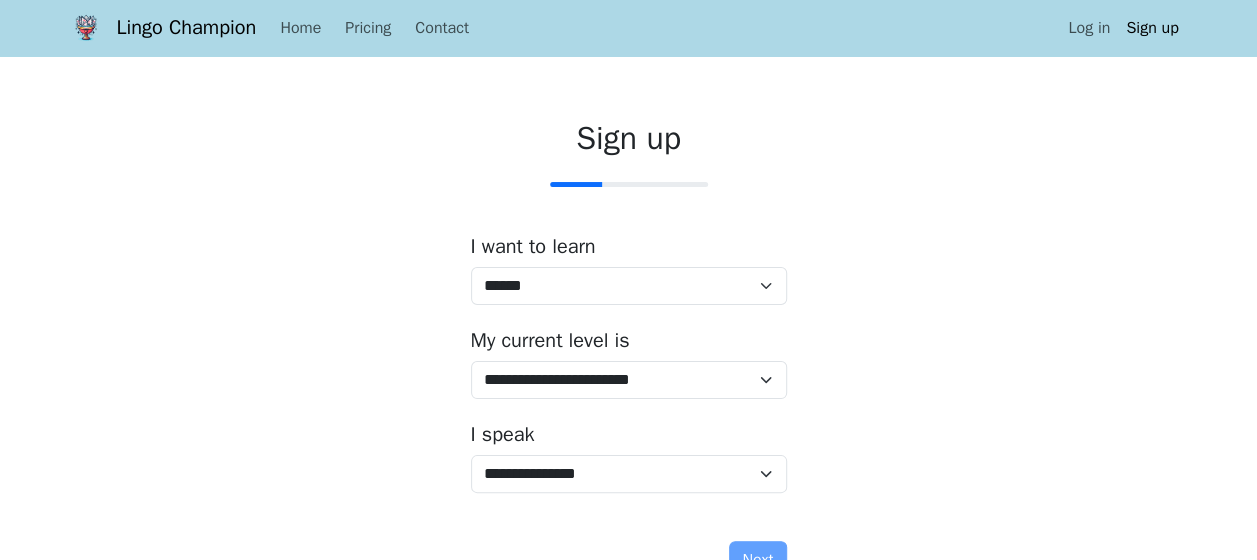 click on "**********" at bounding box center (629, 353) 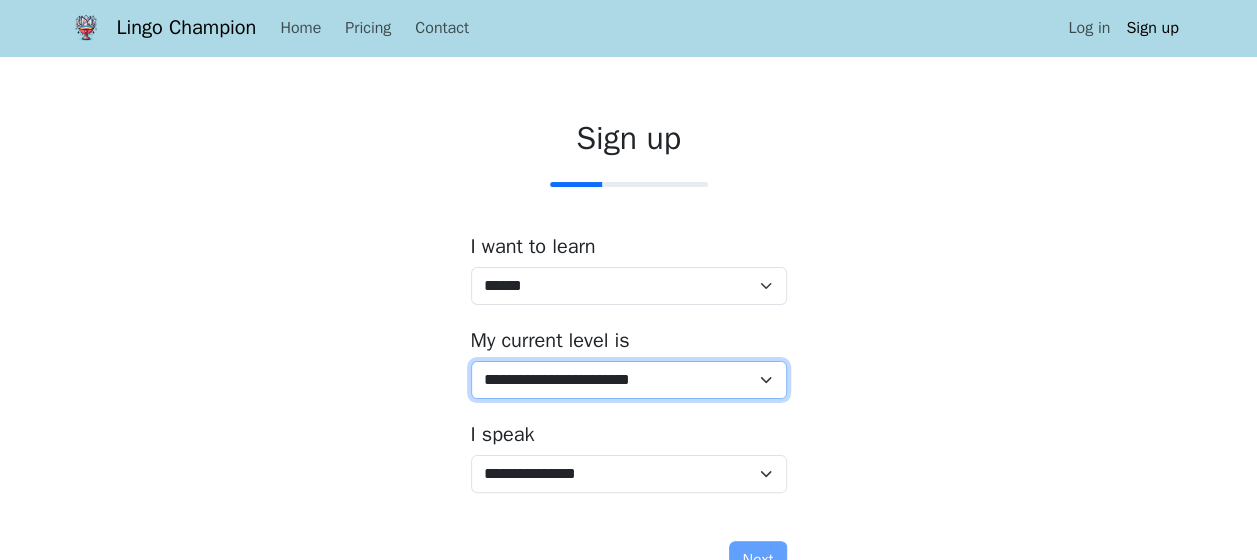 click on "**********" at bounding box center (629, 380) 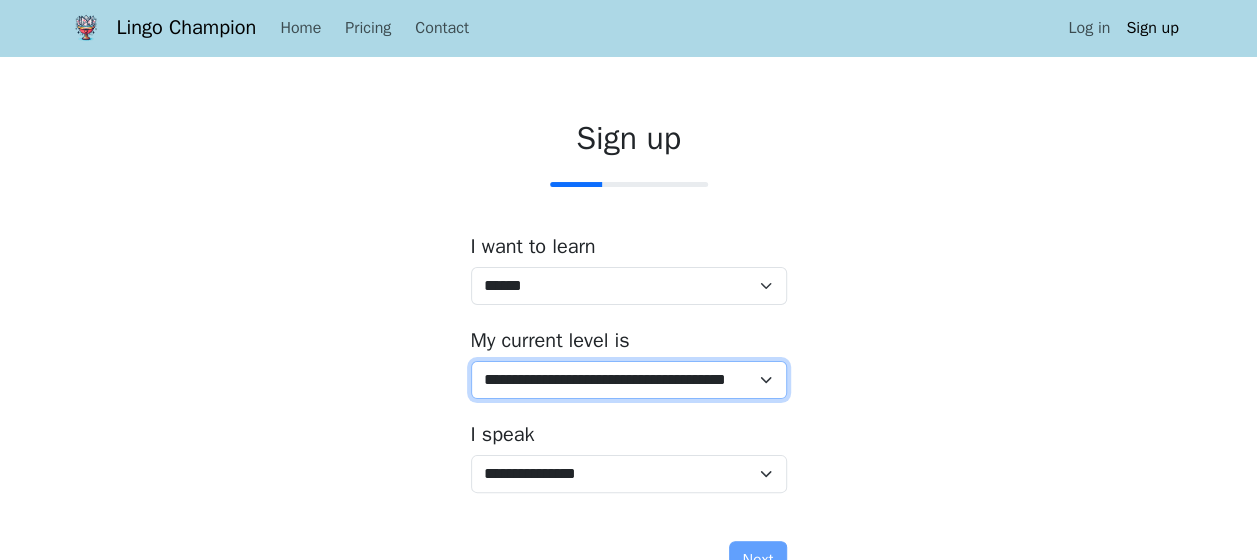 click on "**********" at bounding box center (629, 380) 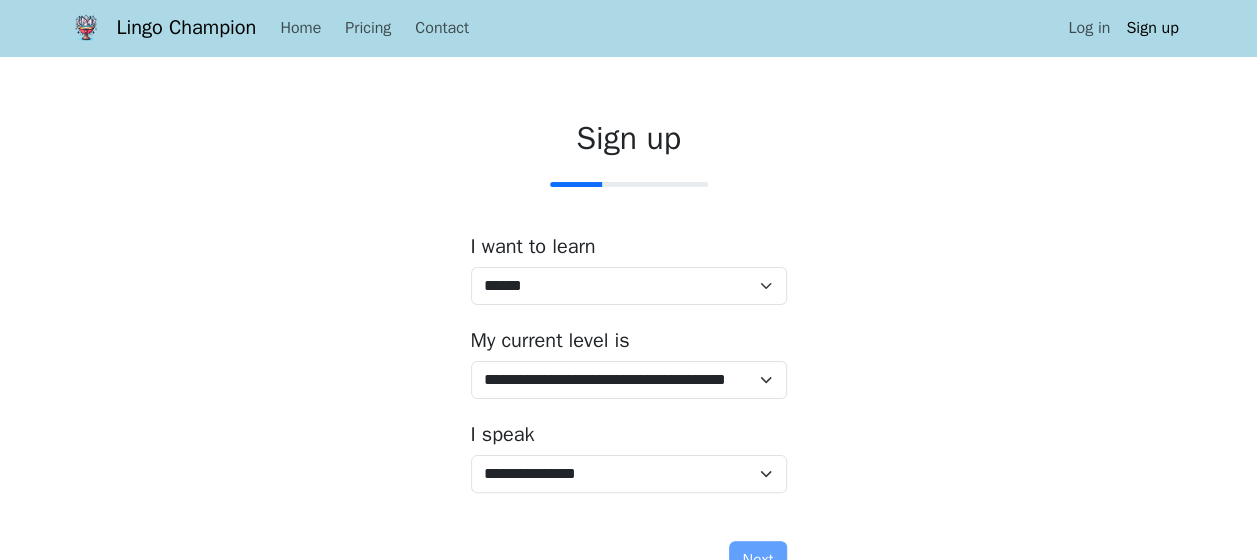 click on "**********" at bounding box center [629, 353] 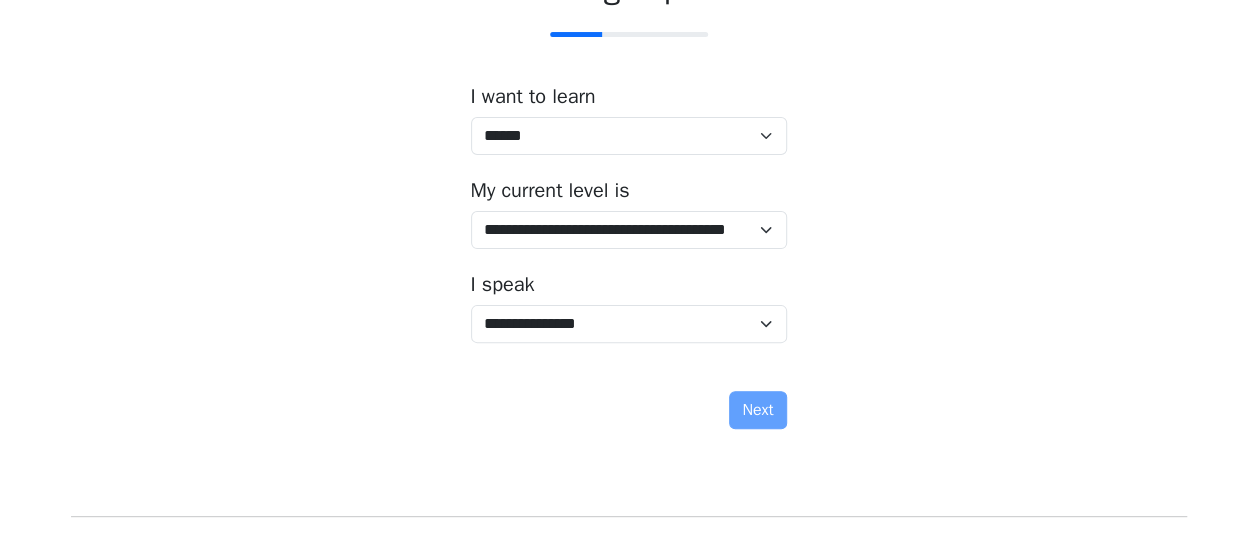scroll, scrollTop: 200, scrollLeft: 0, axis: vertical 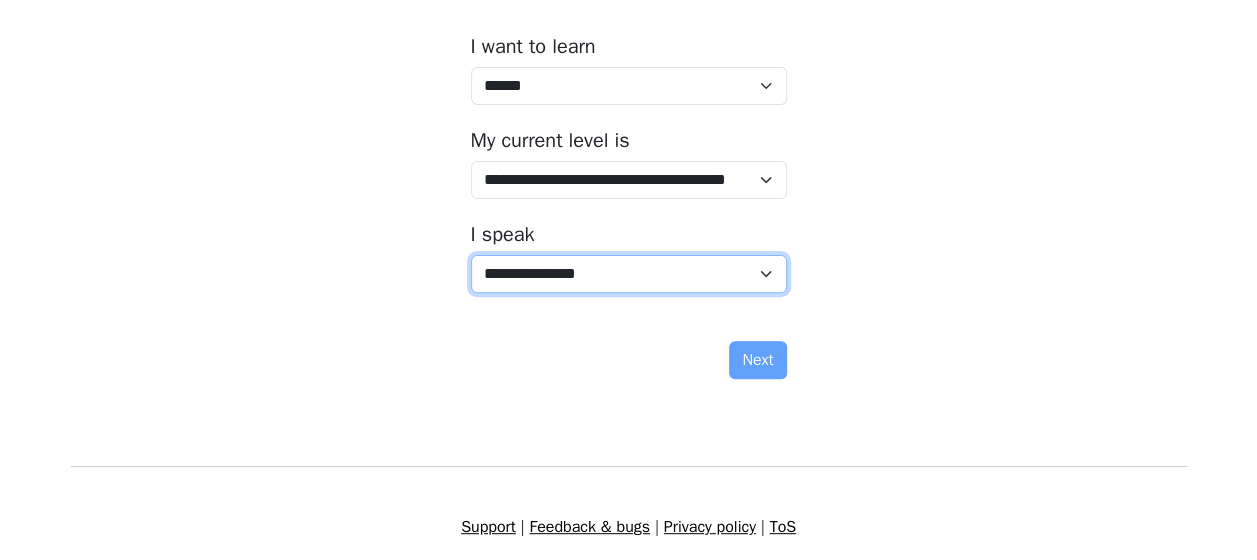 click on "**********" at bounding box center [629, 274] 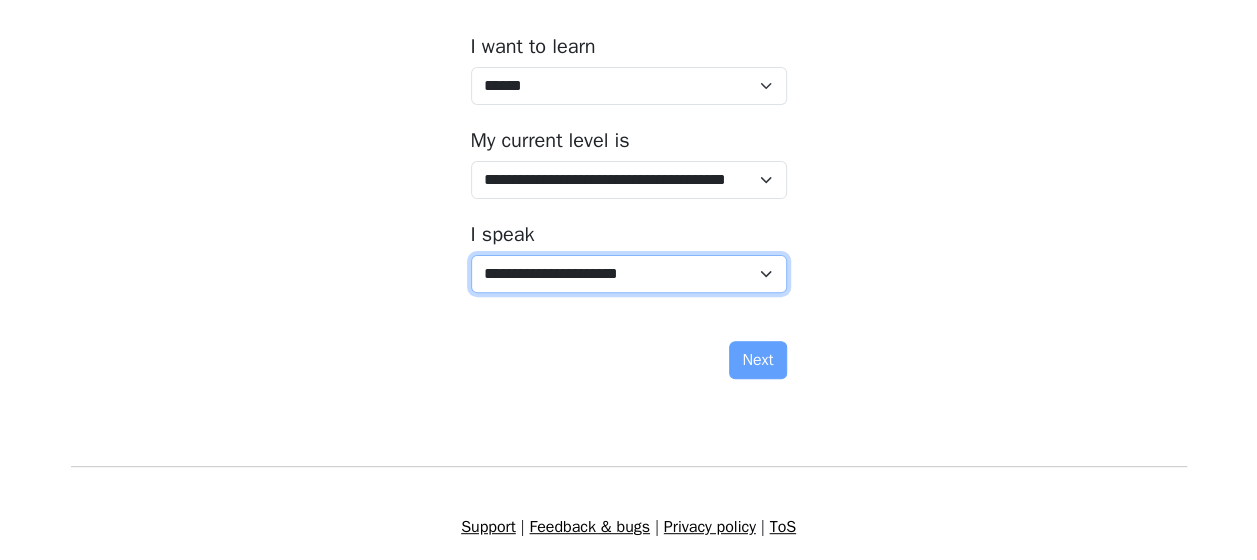 click on "**********" at bounding box center [629, 274] 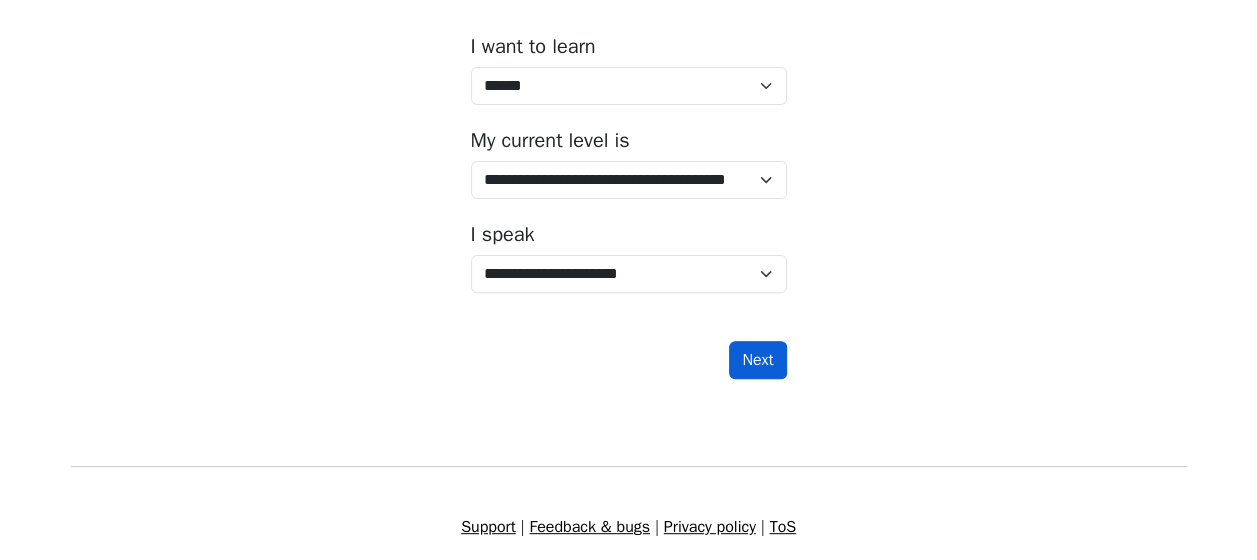 click on "Next" at bounding box center (757, 360) 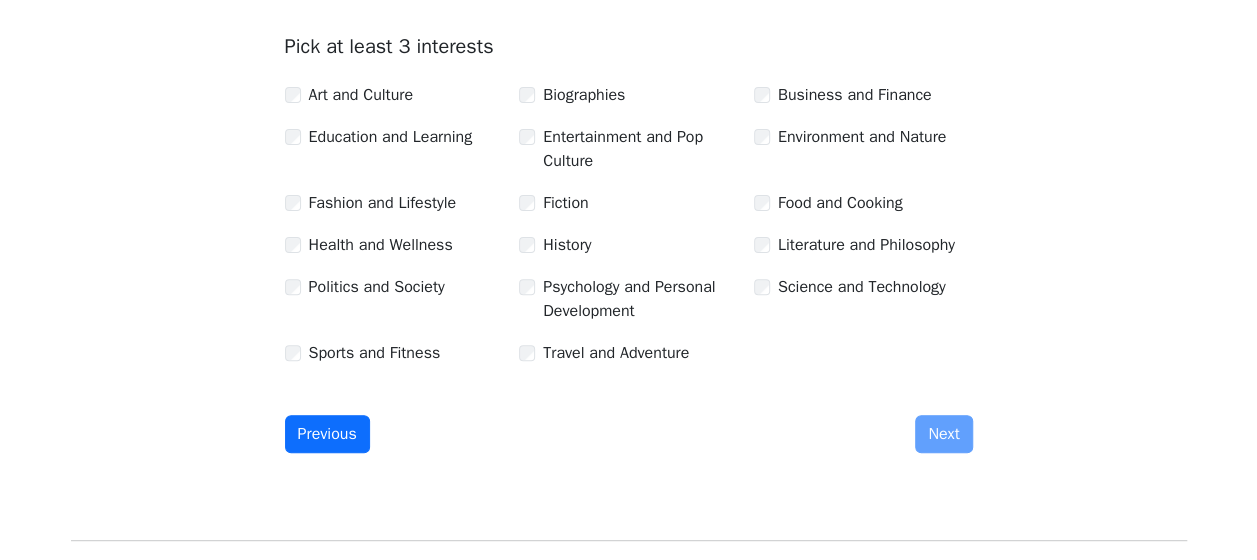 scroll, scrollTop: 63, scrollLeft: 0, axis: vertical 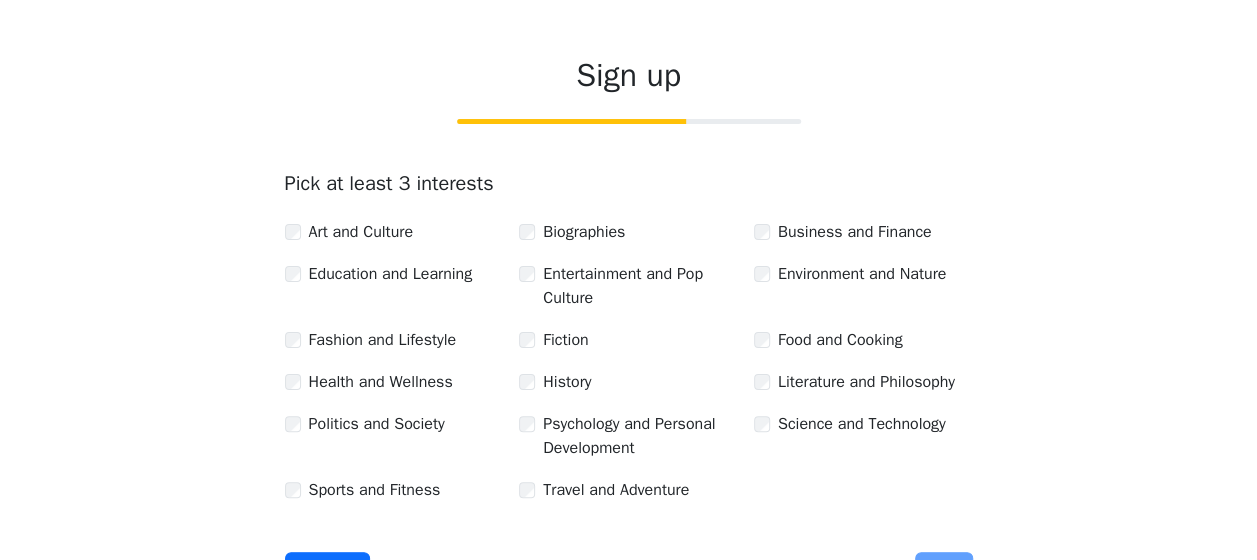 click on "Sign up Pick at least 3 interests Art and Culture Biographies Business and Finance Education and Learning Entertainment and Pop Culture Environment and Nature Fashion and Lifestyle Fiction Food and Cooking Health and Wellness History Literature and Philosophy Politics and Society Psychology and Personal Development Science and Technology Sports and Fitness Travel and Adventure Previous Next" at bounding box center (629, 327) 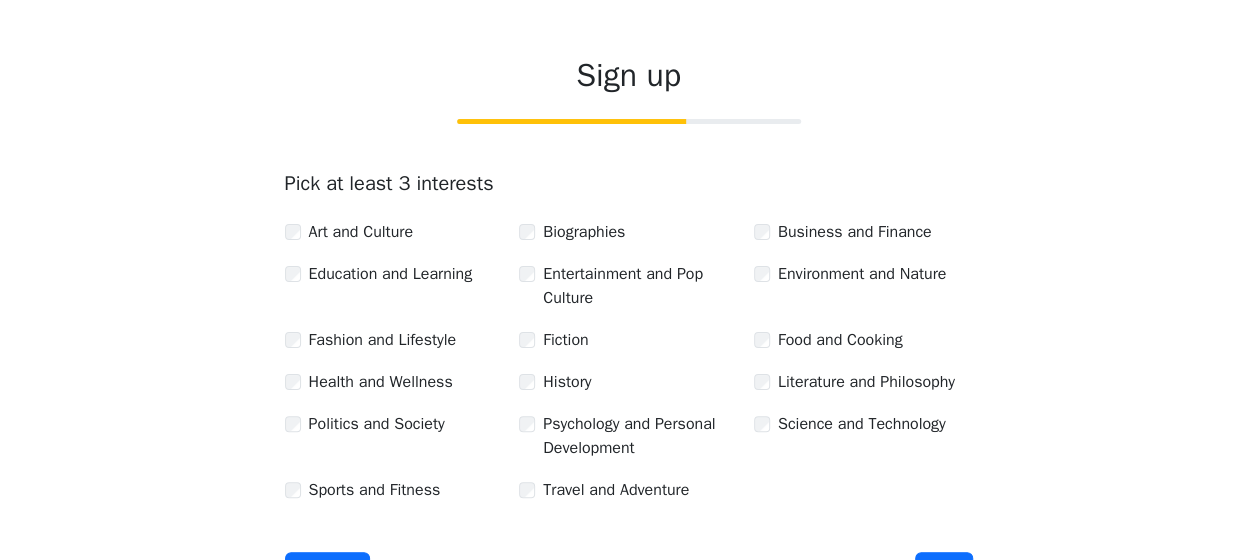 click on "Sports and Fitness" at bounding box center (375, 490) 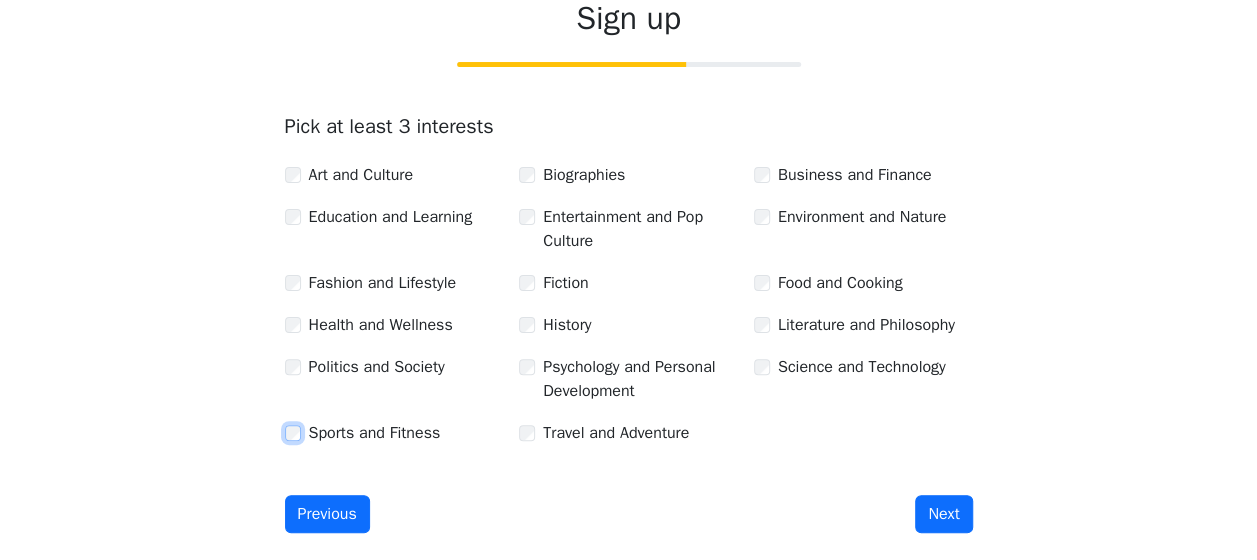 scroll, scrollTop: 163, scrollLeft: 0, axis: vertical 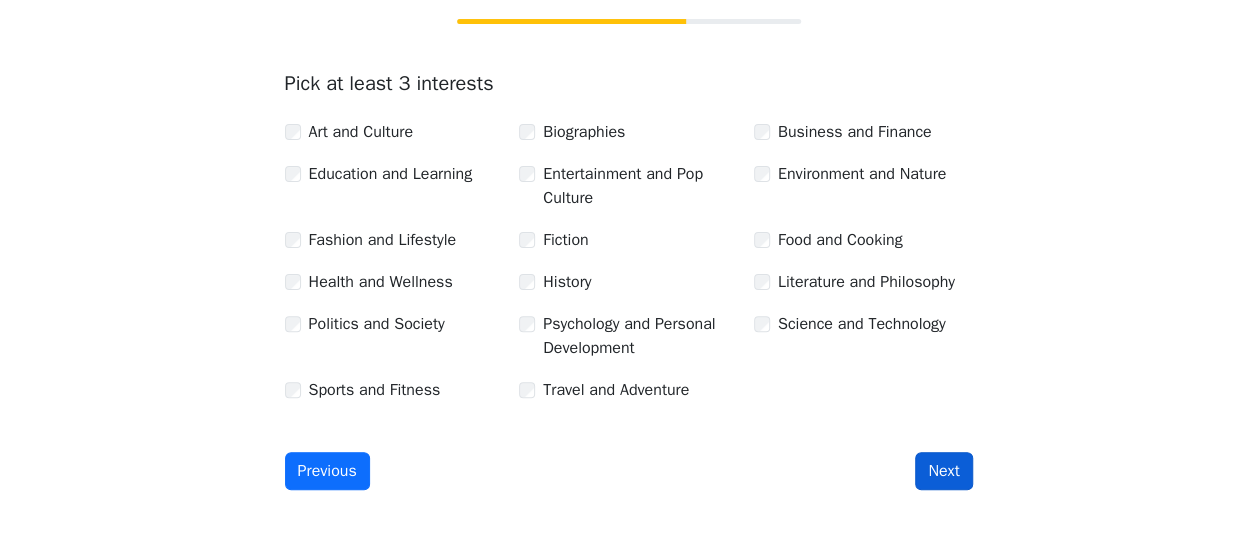 click on "Next" at bounding box center (943, 471) 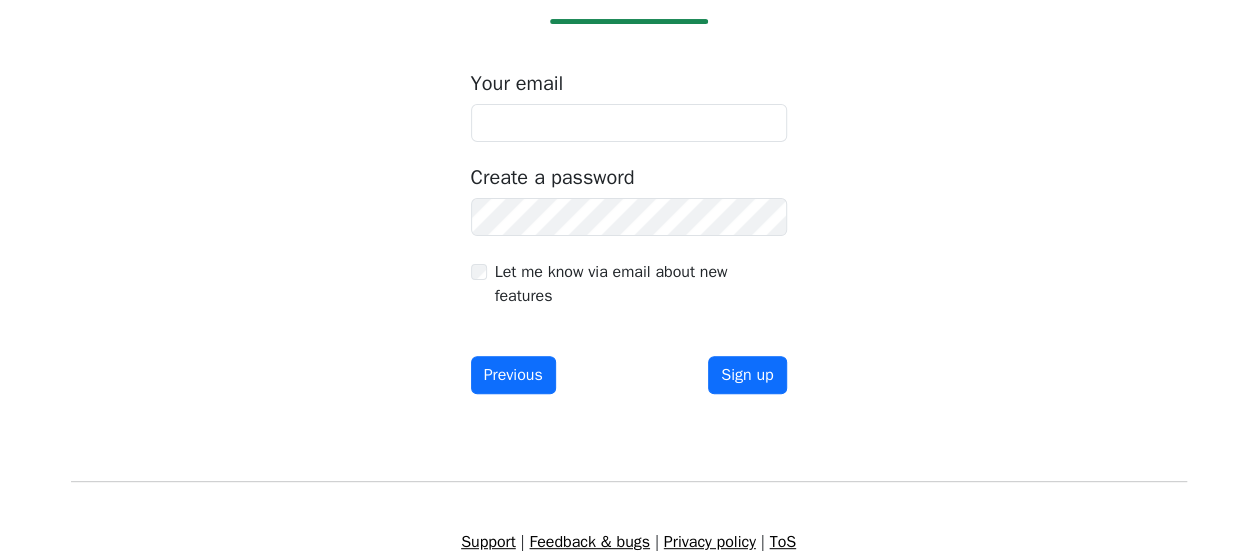 scroll, scrollTop: 63, scrollLeft: 0, axis: vertical 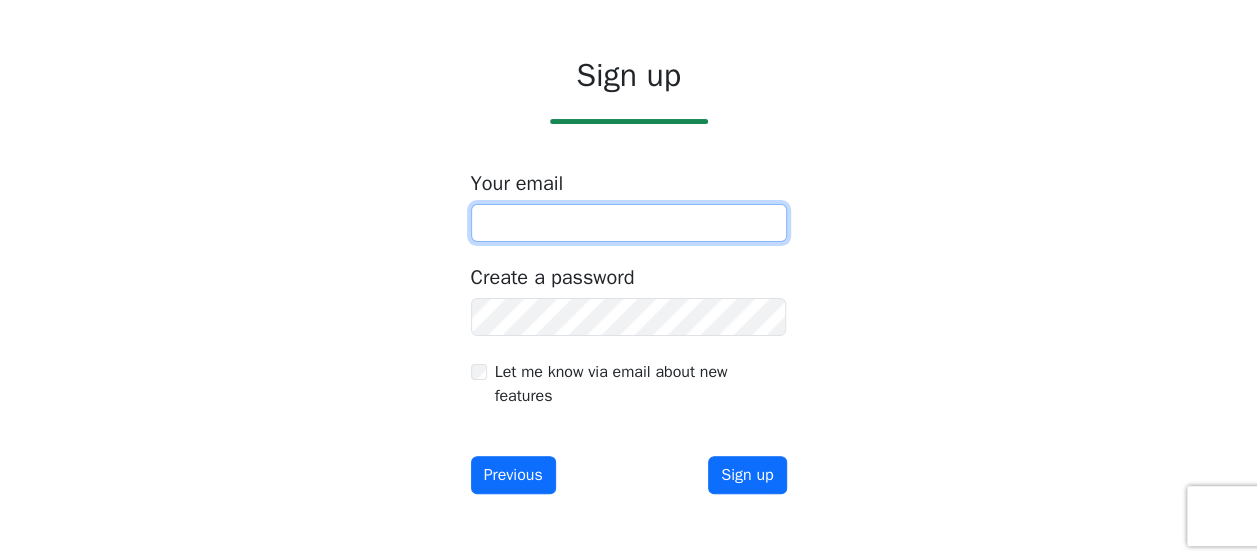 click at bounding box center (629, 223) 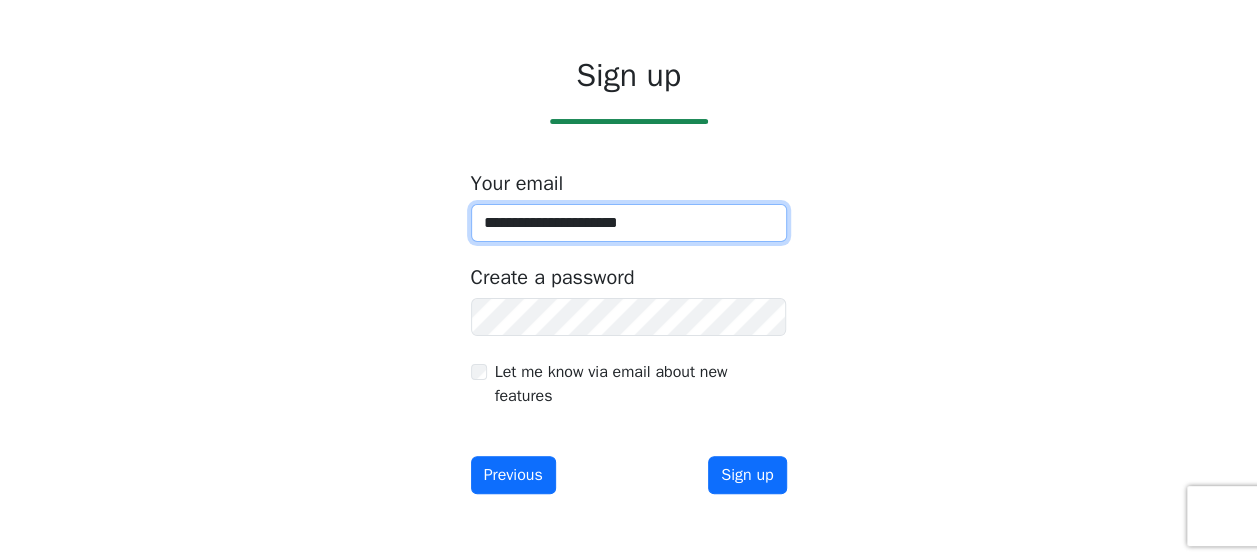 type on "**********" 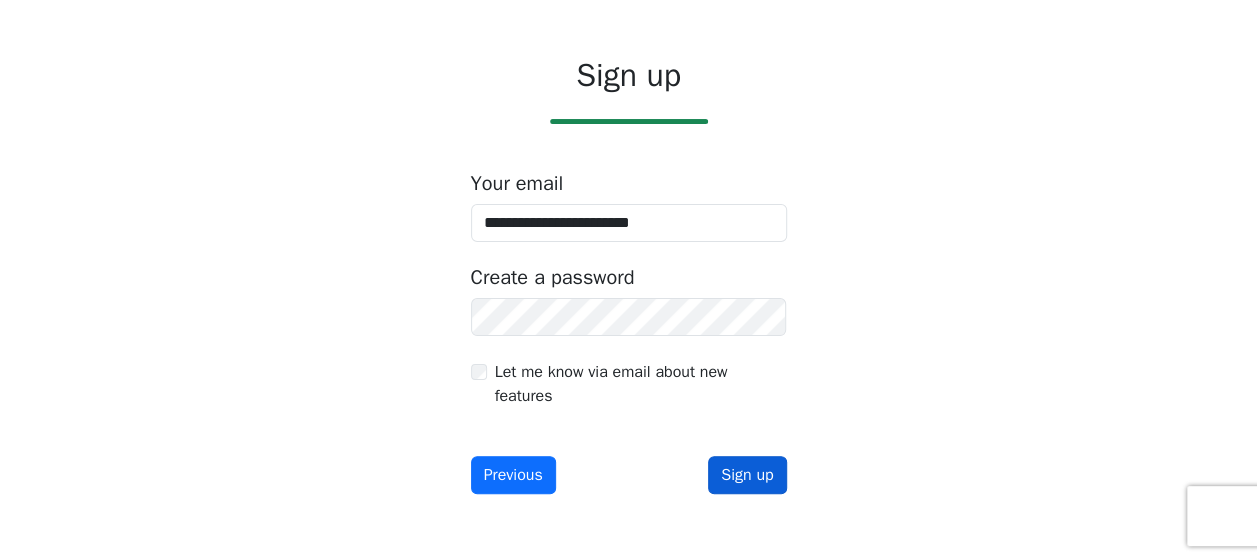 click on "Sign up" at bounding box center (747, 475) 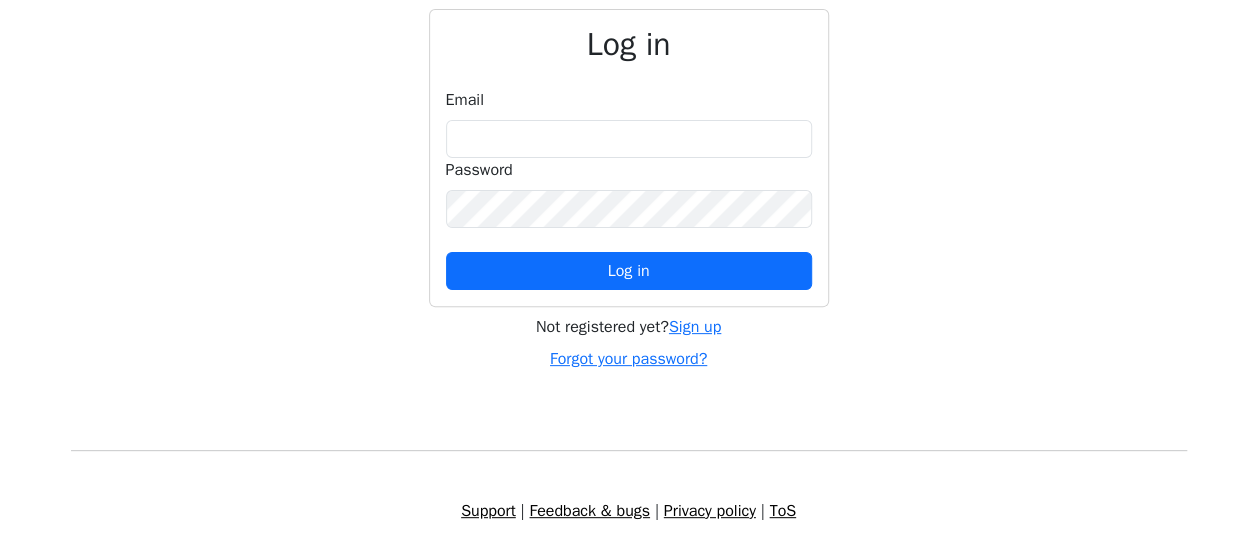 scroll, scrollTop: 176, scrollLeft: 0, axis: vertical 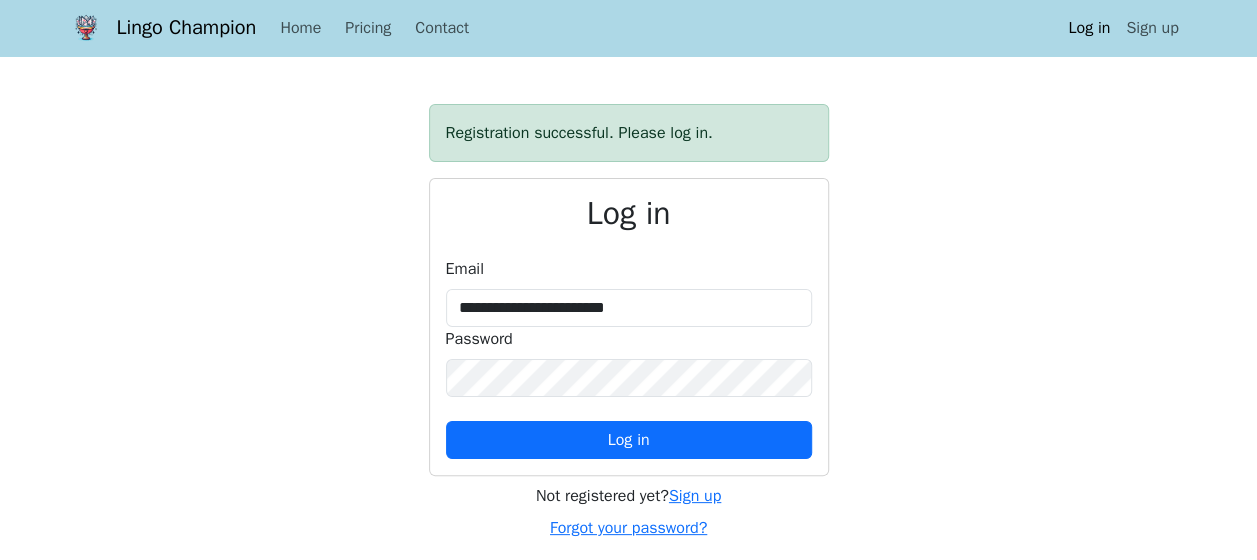 click on "Registration successful. Please log in." at bounding box center [629, 133] 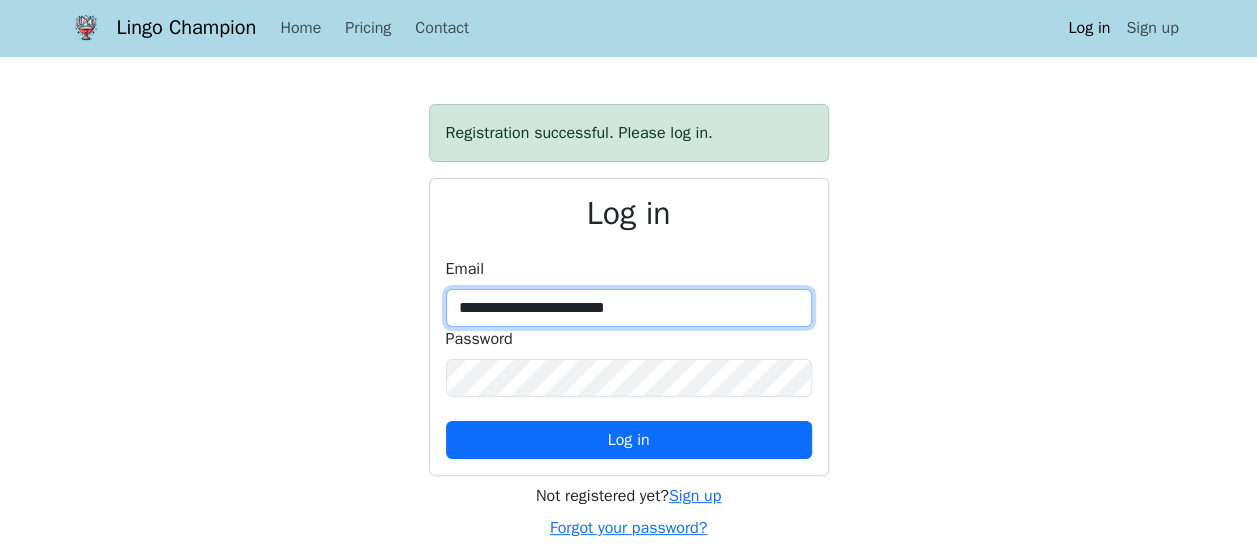 click on "**********" at bounding box center [629, 308] 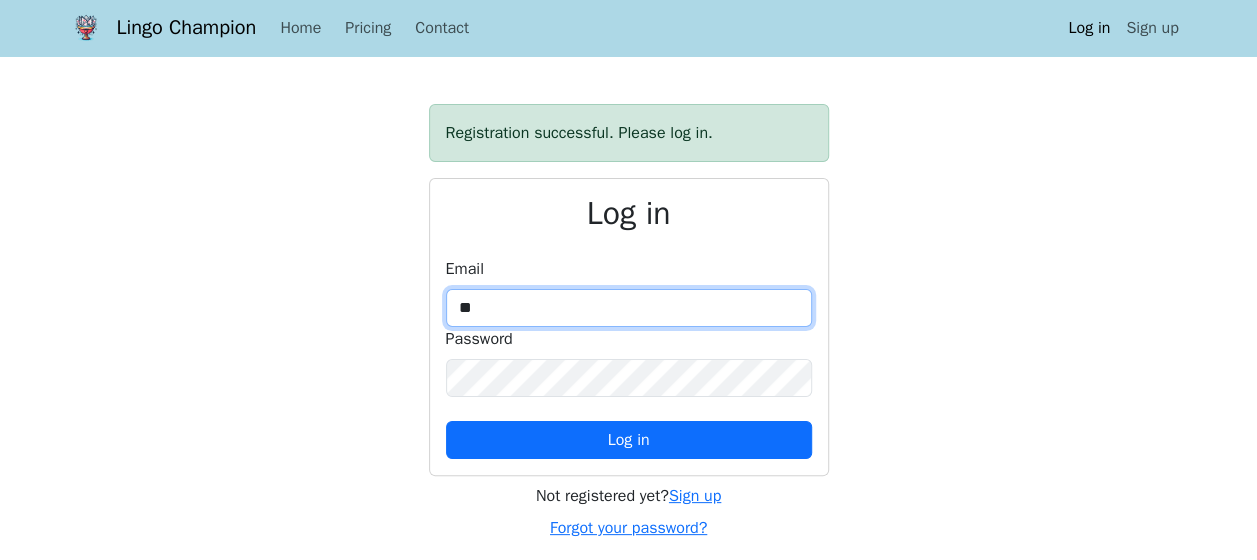 type on "**********" 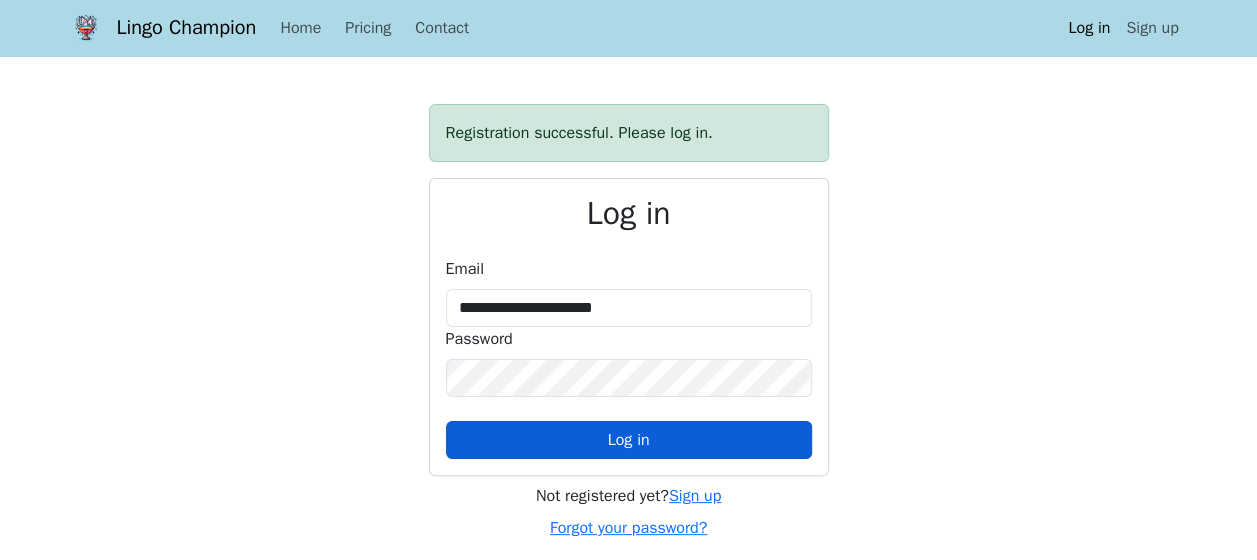 click on "Log in" at bounding box center (629, 440) 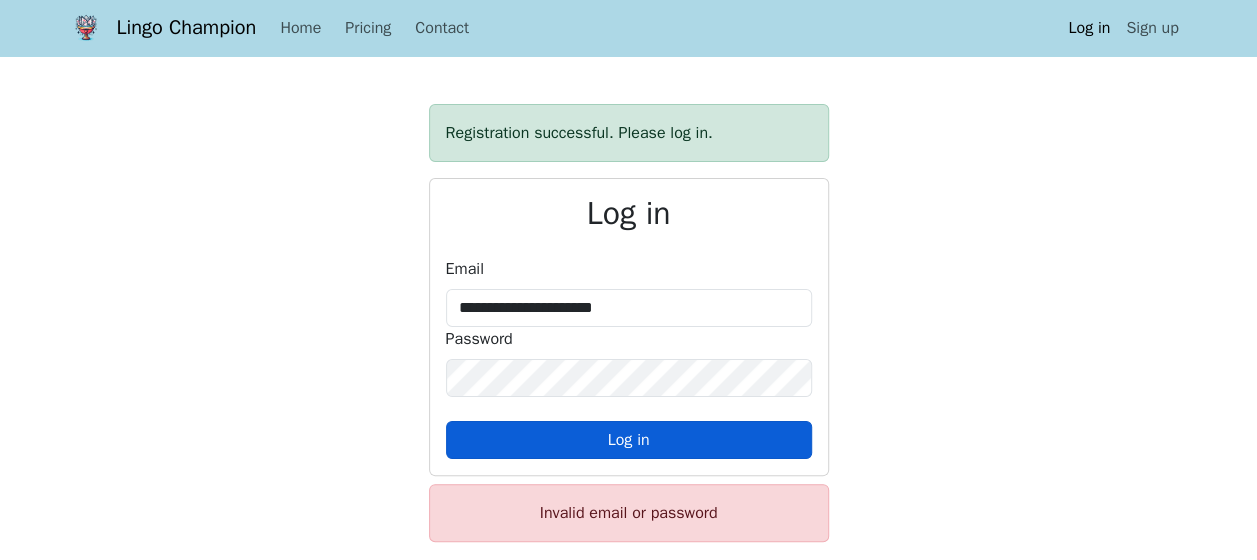 click on "Log in" at bounding box center [629, 440] 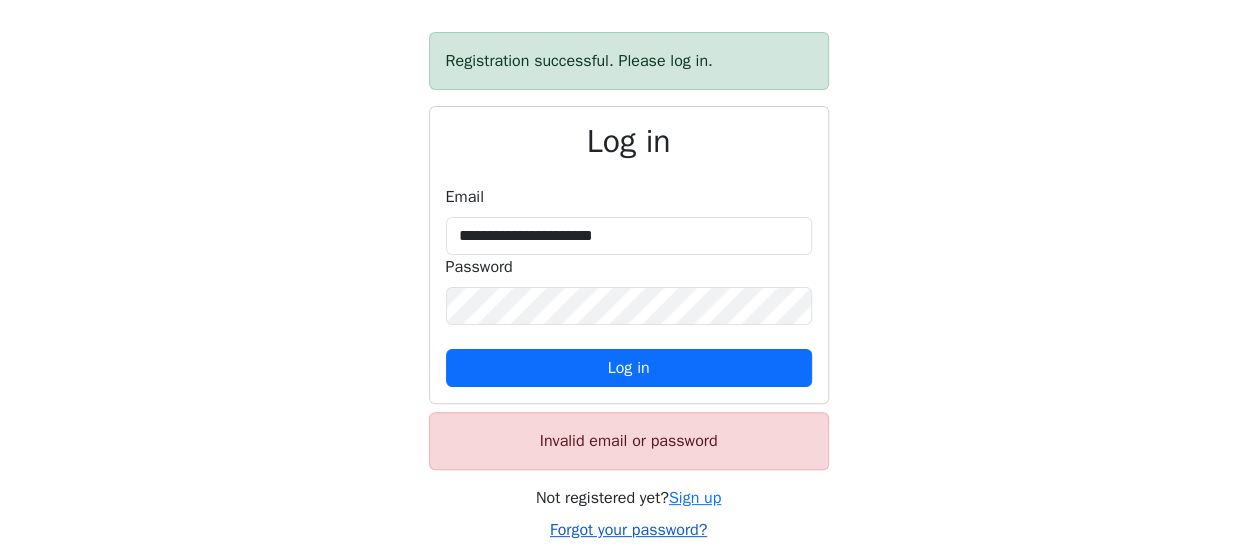 scroll, scrollTop: 200, scrollLeft: 0, axis: vertical 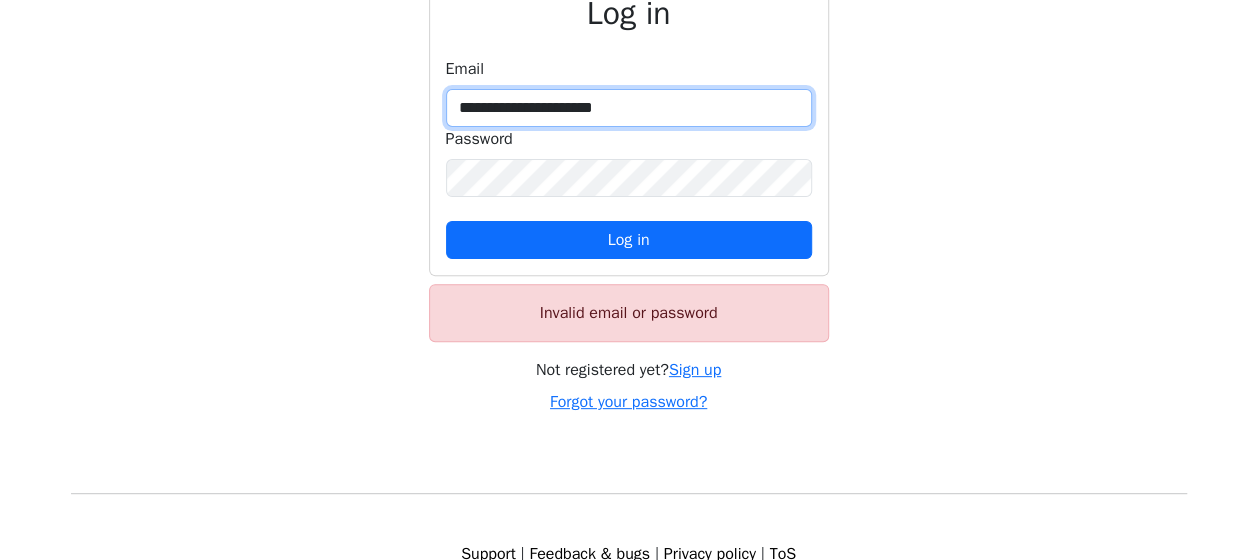 click on "**********" at bounding box center [629, 108] 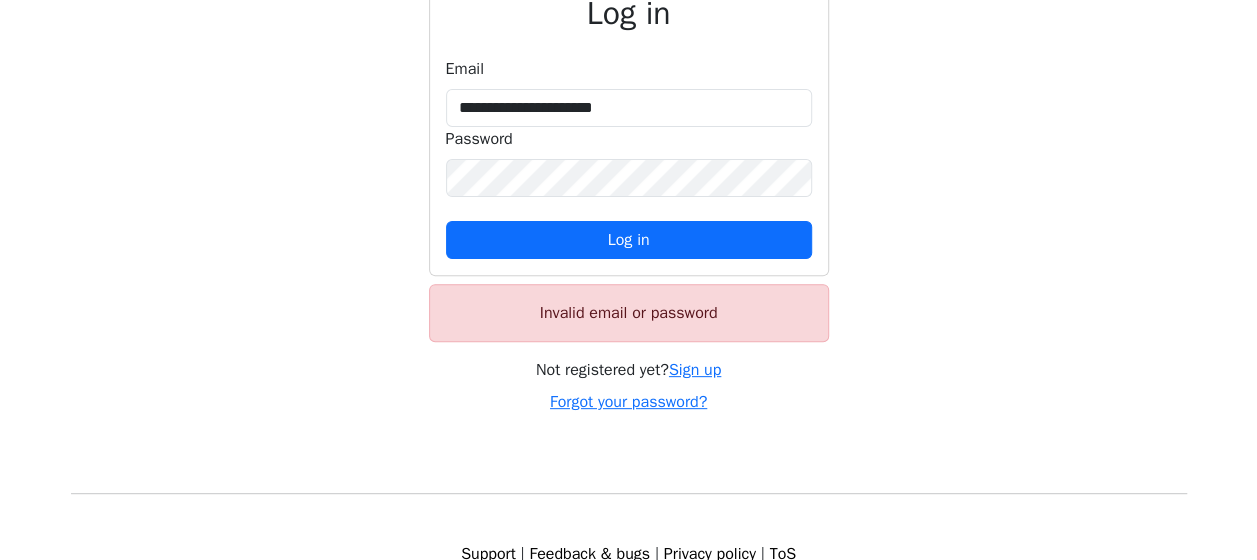 click on "**********" at bounding box center (629, 159) 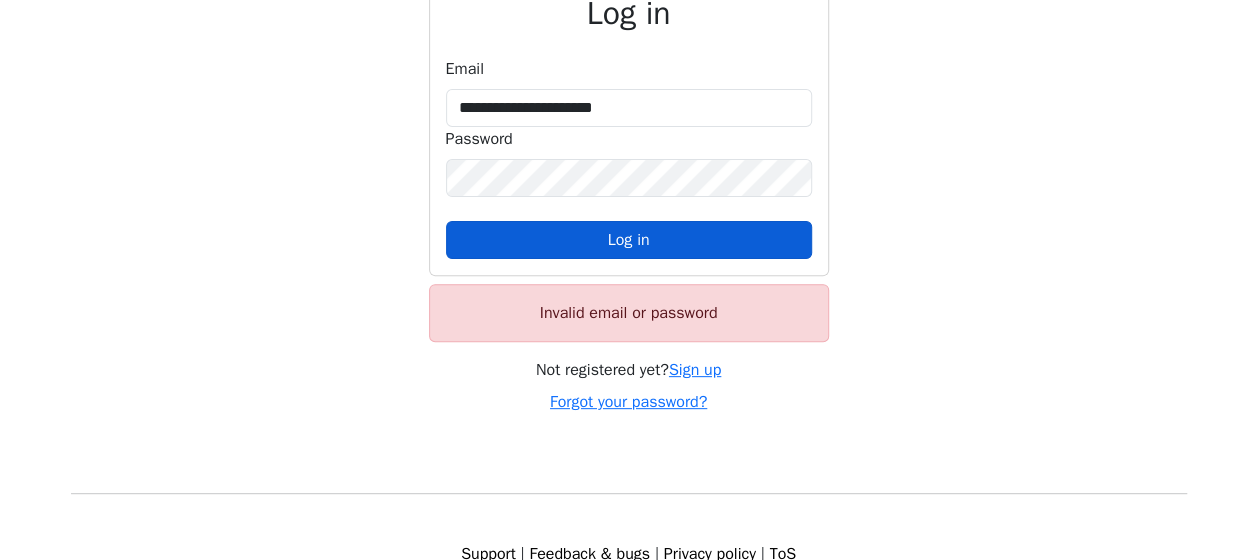 click on "Log in" at bounding box center [629, 240] 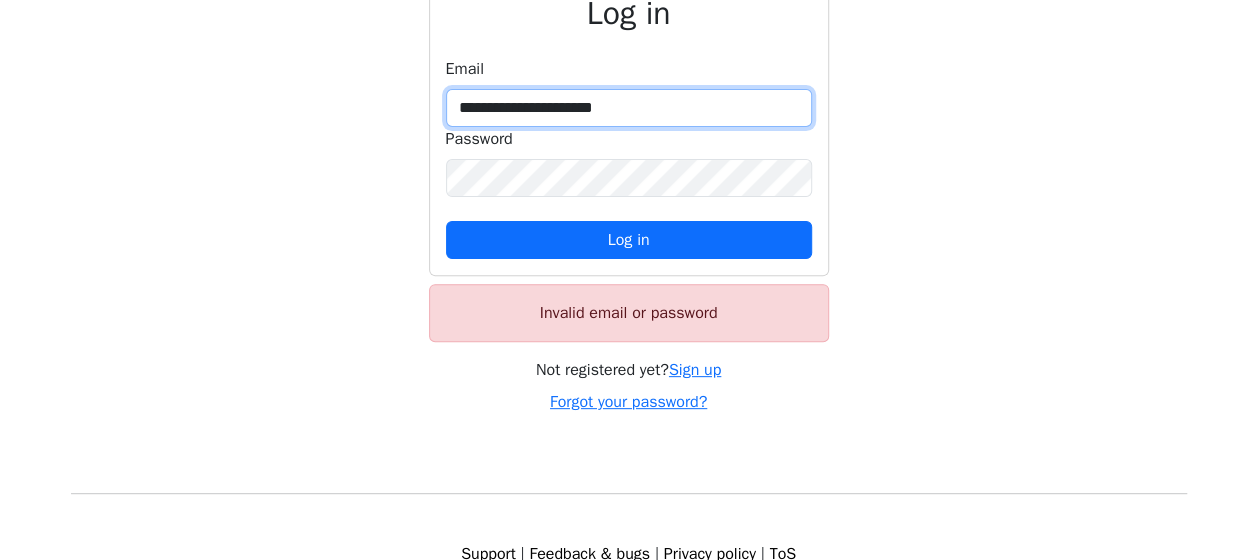 click on "**********" at bounding box center [629, 108] 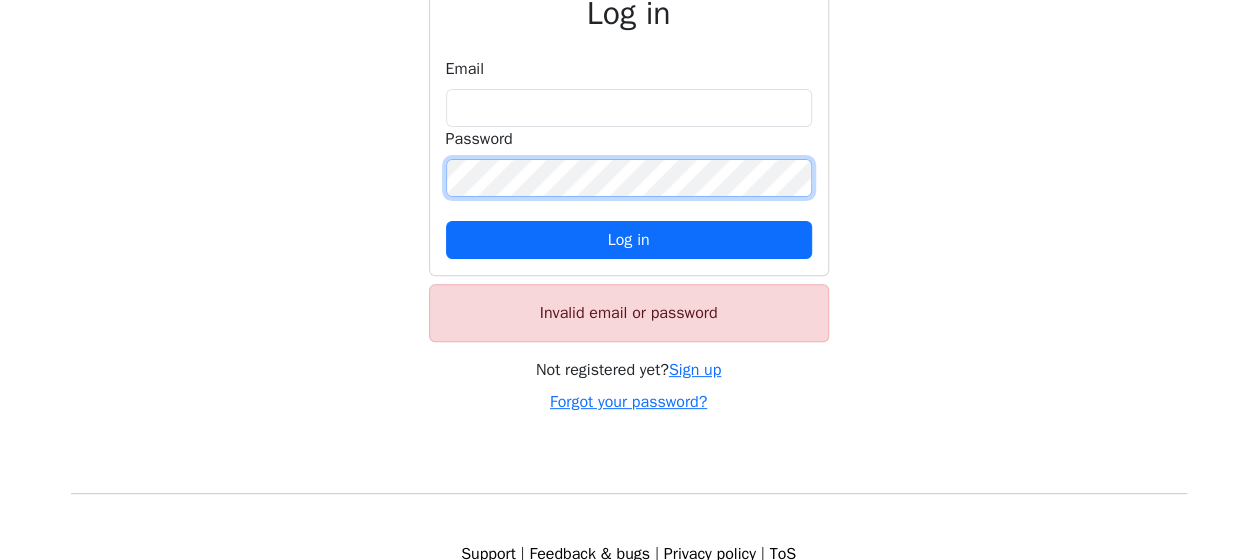 type on "**********" 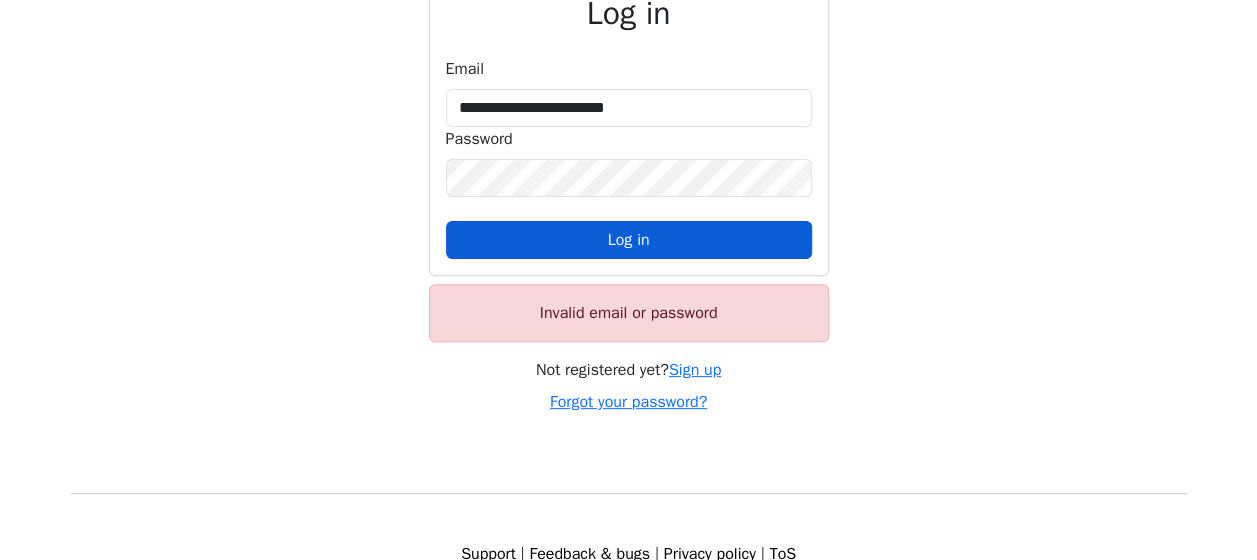 click on "Log in" at bounding box center [629, 240] 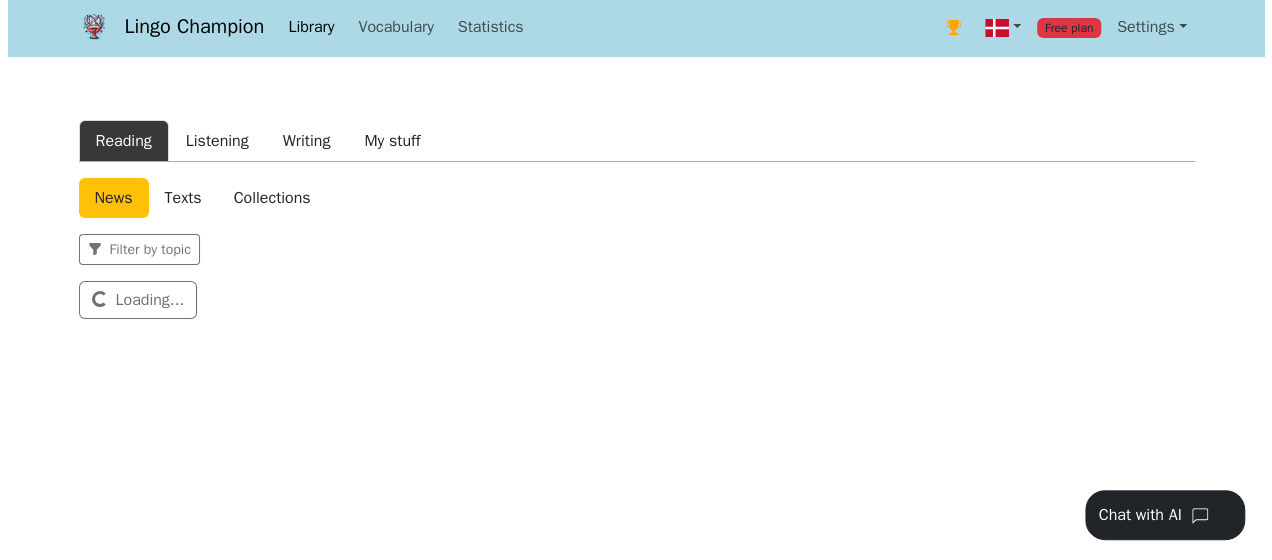 scroll, scrollTop: 0, scrollLeft: 0, axis: both 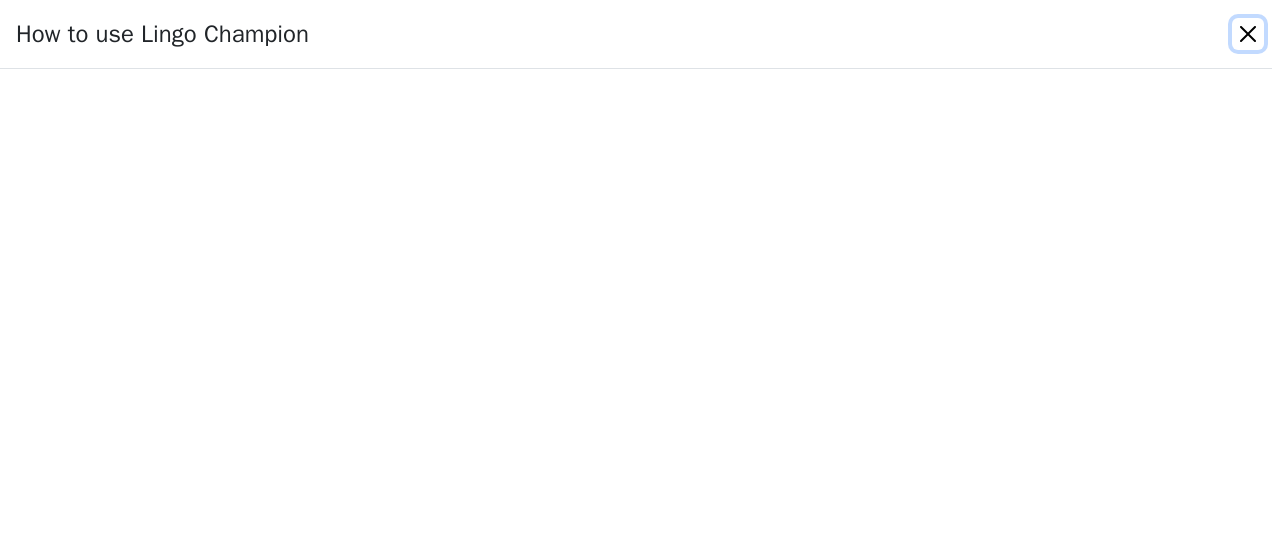 click at bounding box center (1248, 34) 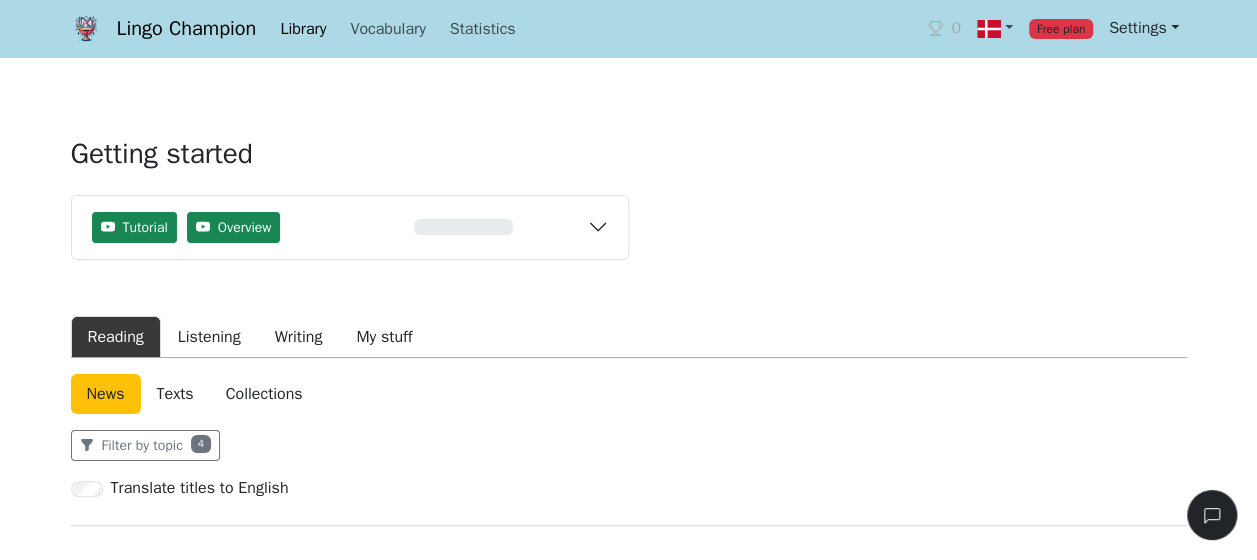 click on "Settings" at bounding box center (1144, 28) 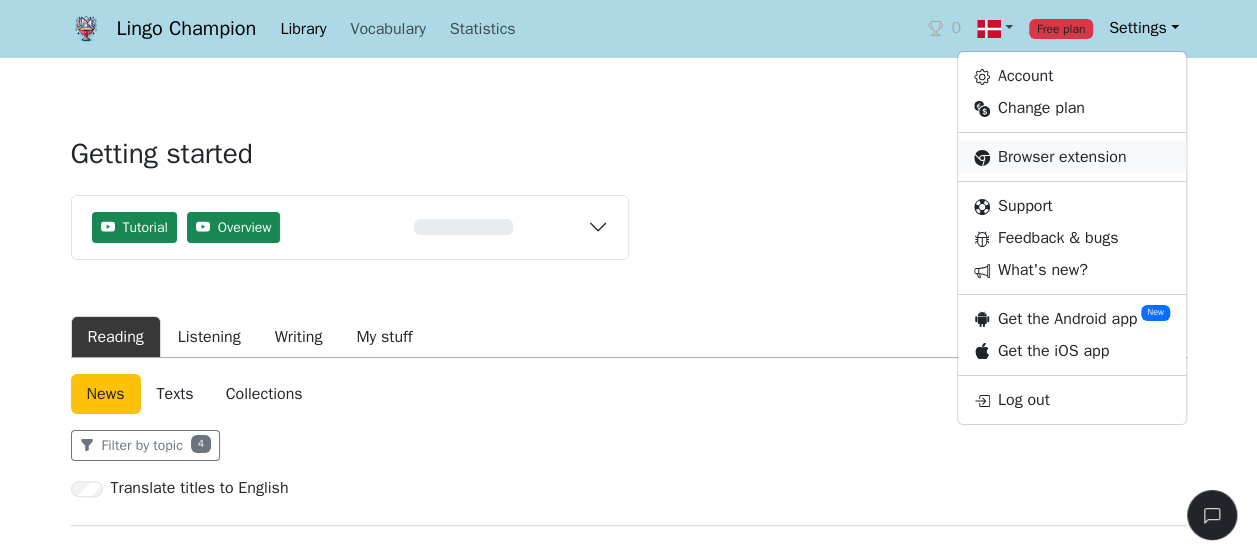 click on "Browser extension" at bounding box center [1072, 157] 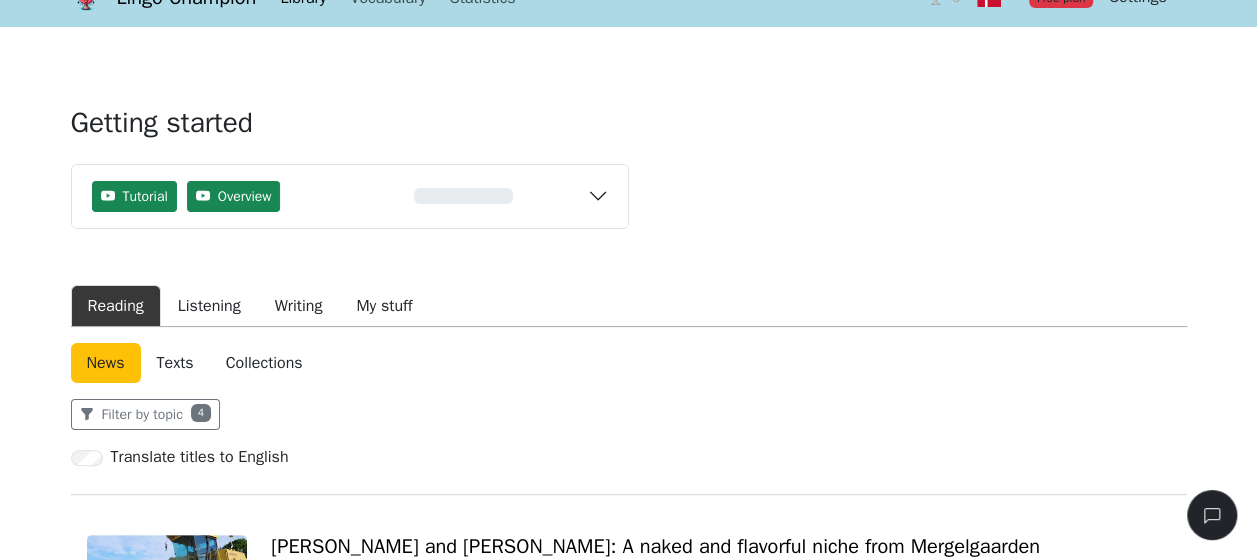scroll, scrollTop: 0, scrollLeft: 0, axis: both 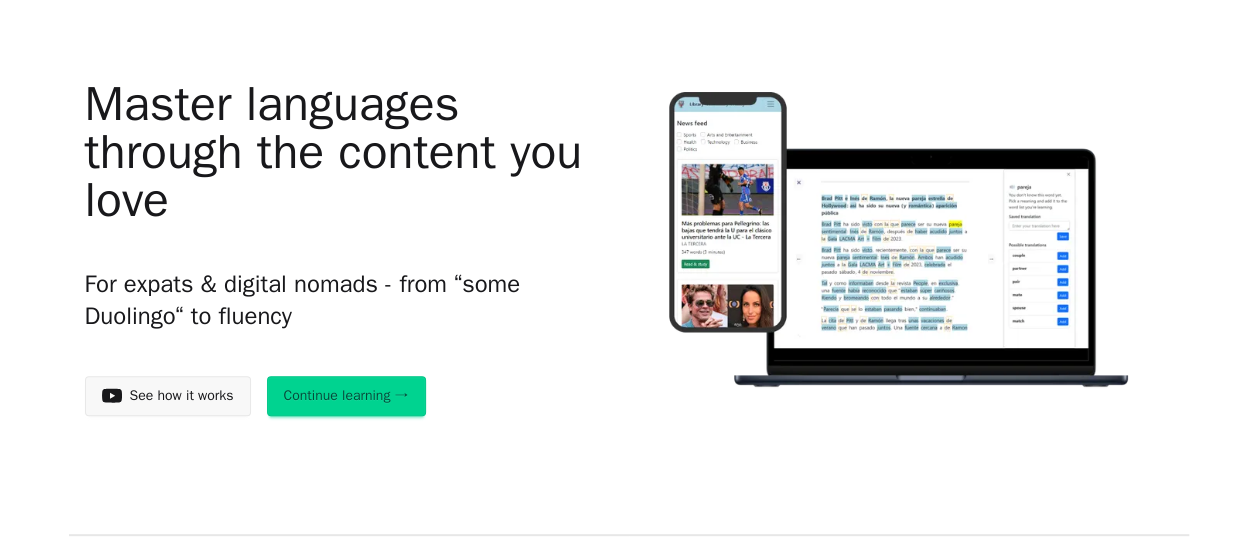 click on "Continue learning →" at bounding box center (346, 396) 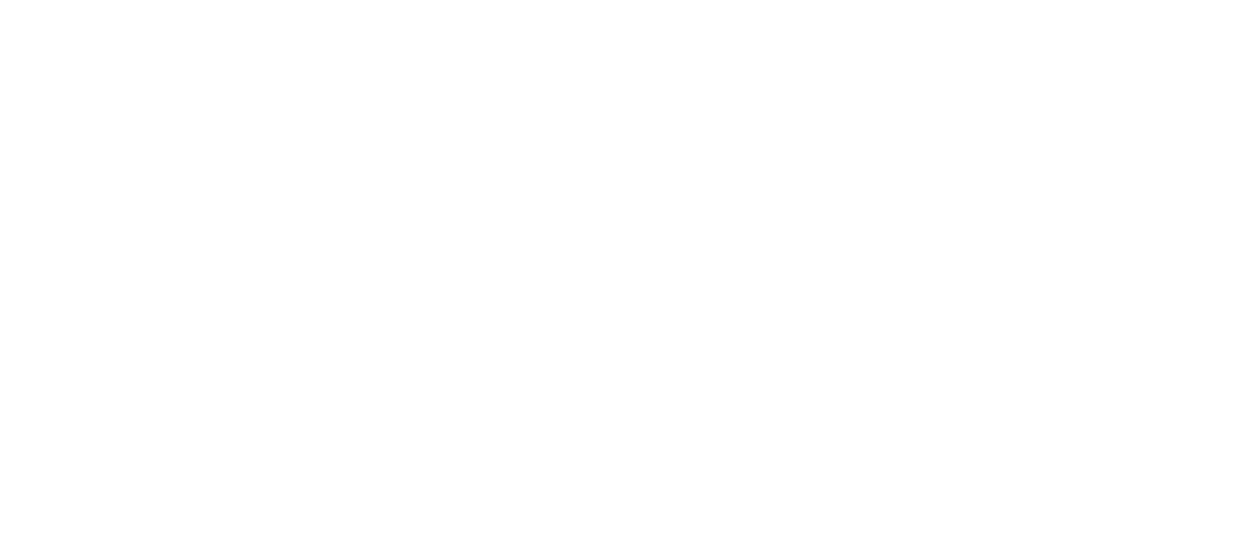 scroll, scrollTop: 0, scrollLeft: 0, axis: both 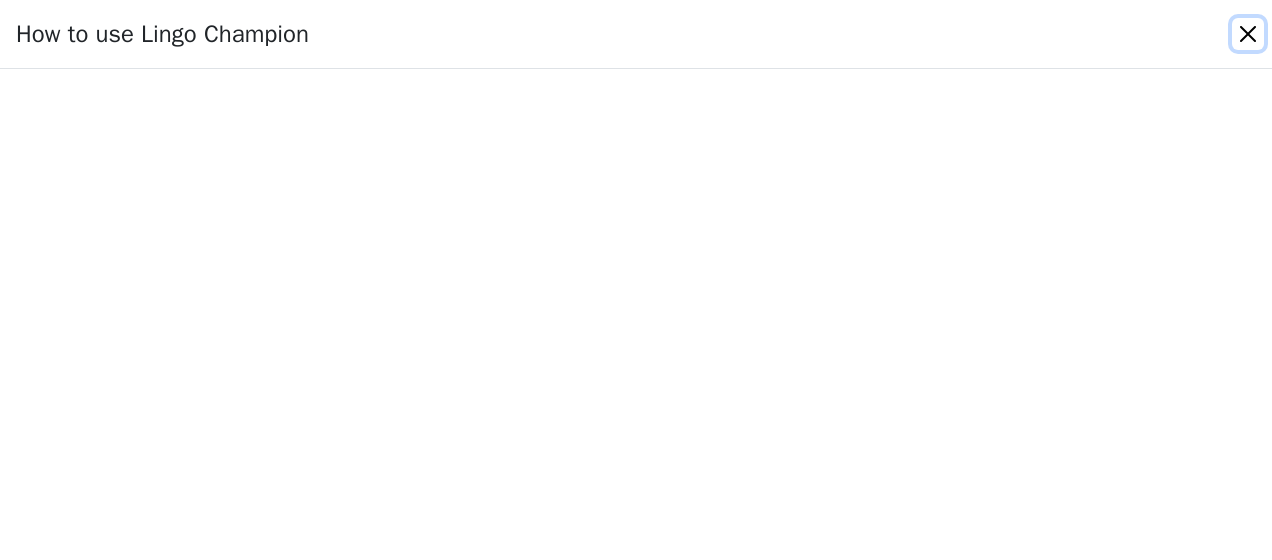 click at bounding box center [1248, 34] 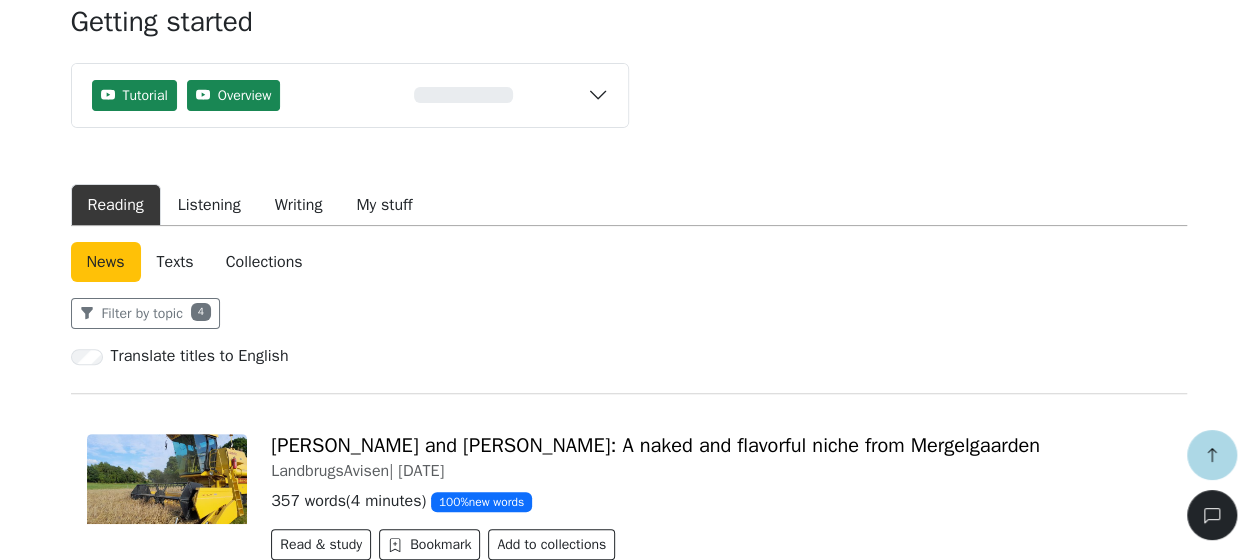 scroll, scrollTop: 0, scrollLeft: 0, axis: both 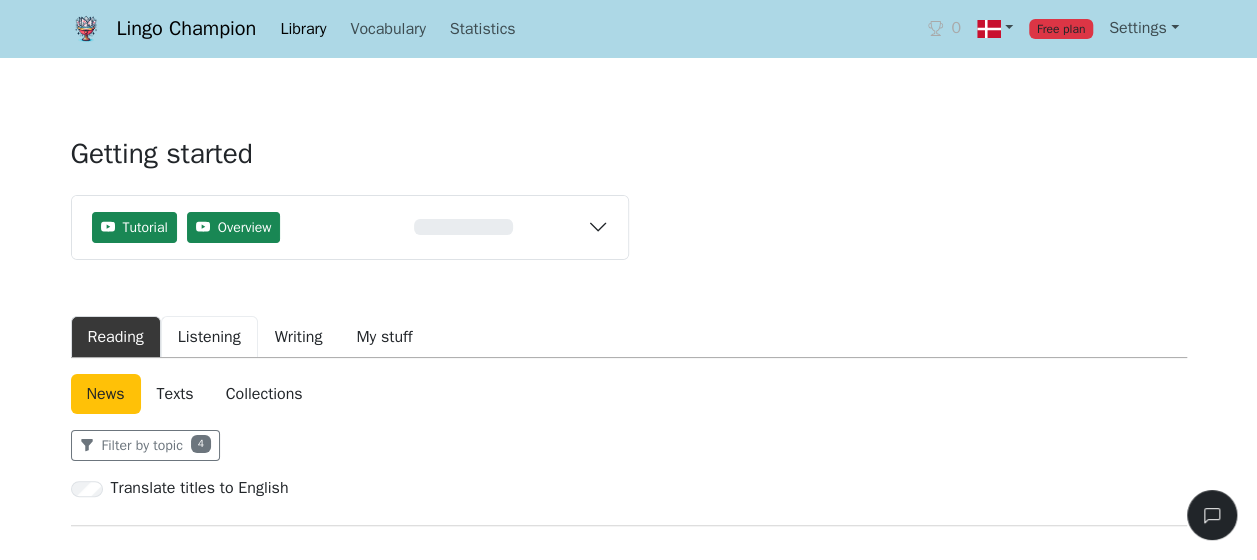 click on "Listening" at bounding box center (209, 337) 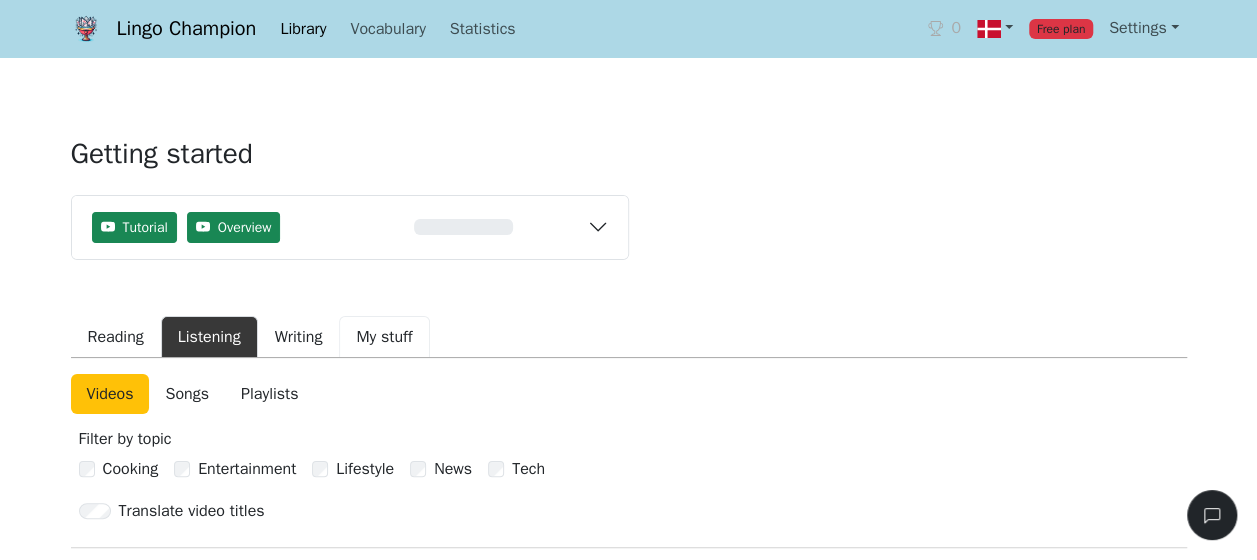 click on "My stuff" at bounding box center (384, 337) 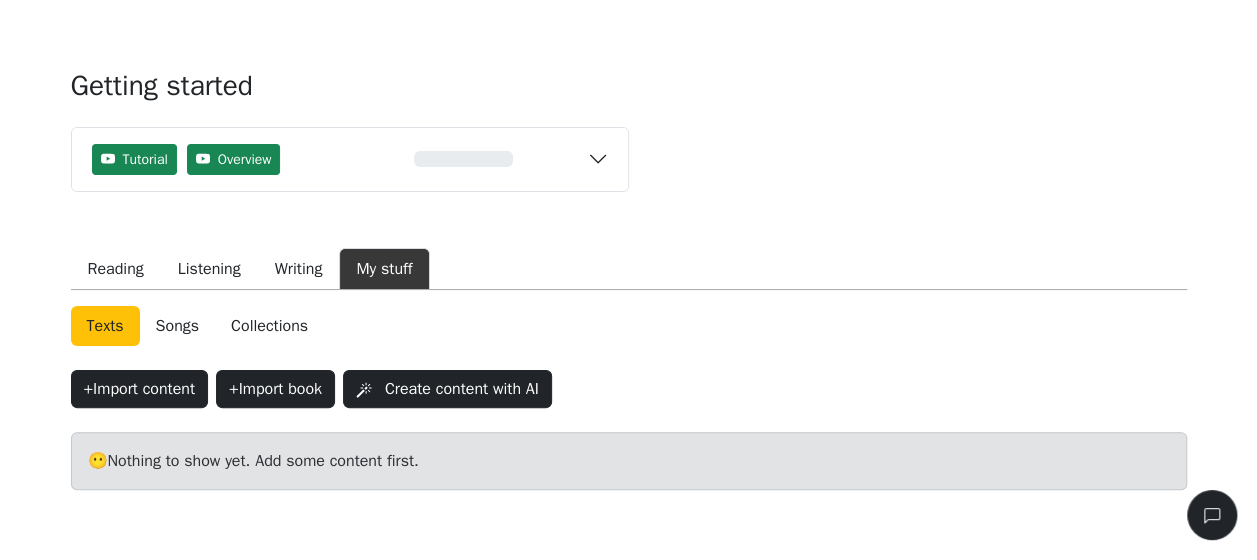 scroll, scrollTop: 100, scrollLeft: 0, axis: vertical 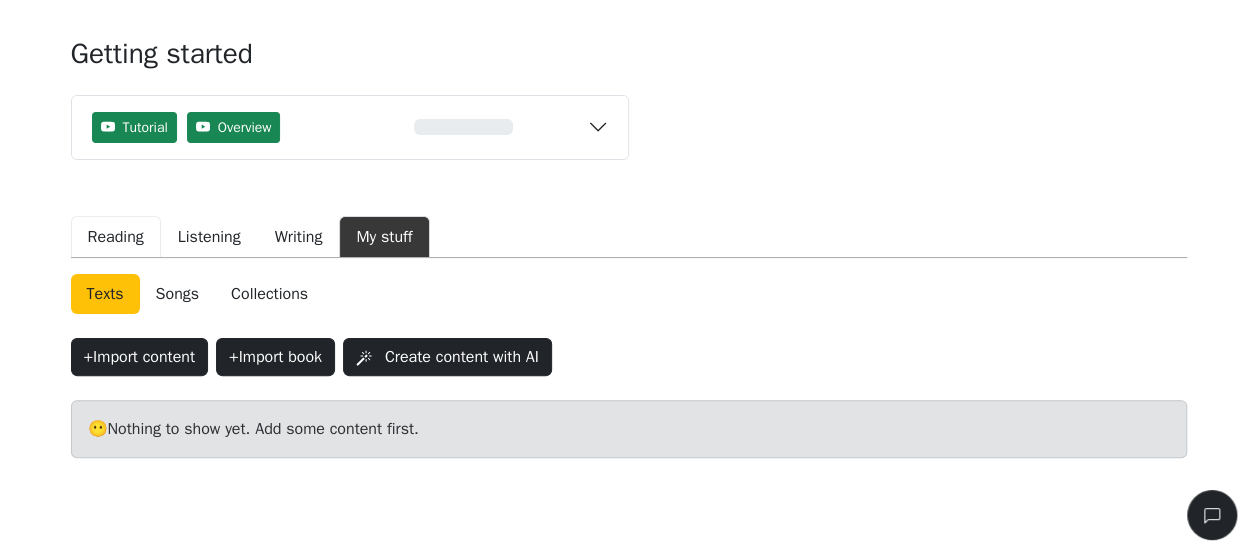 click on "Reading" at bounding box center [116, 237] 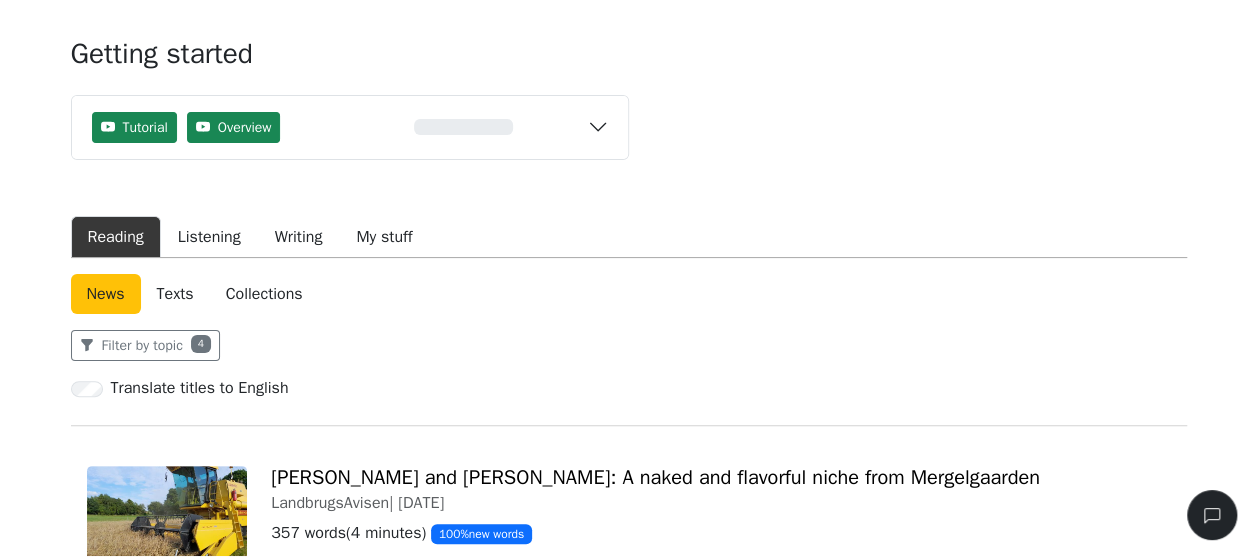 click on "Translate titles to English" at bounding box center (200, 388) 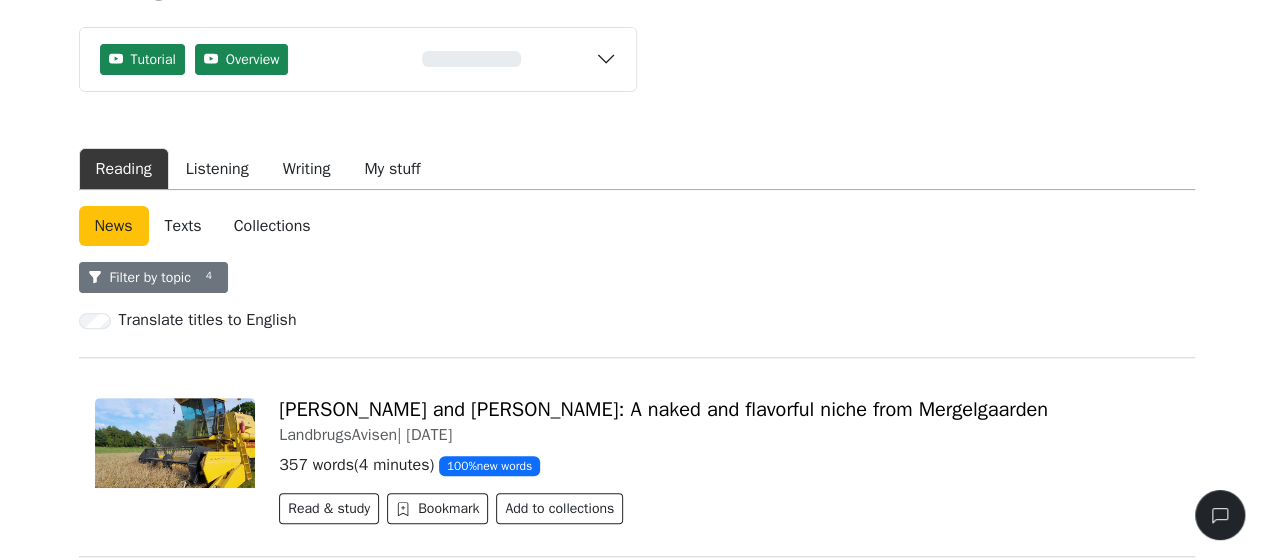 scroll, scrollTop: 200, scrollLeft: 0, axis: vertical 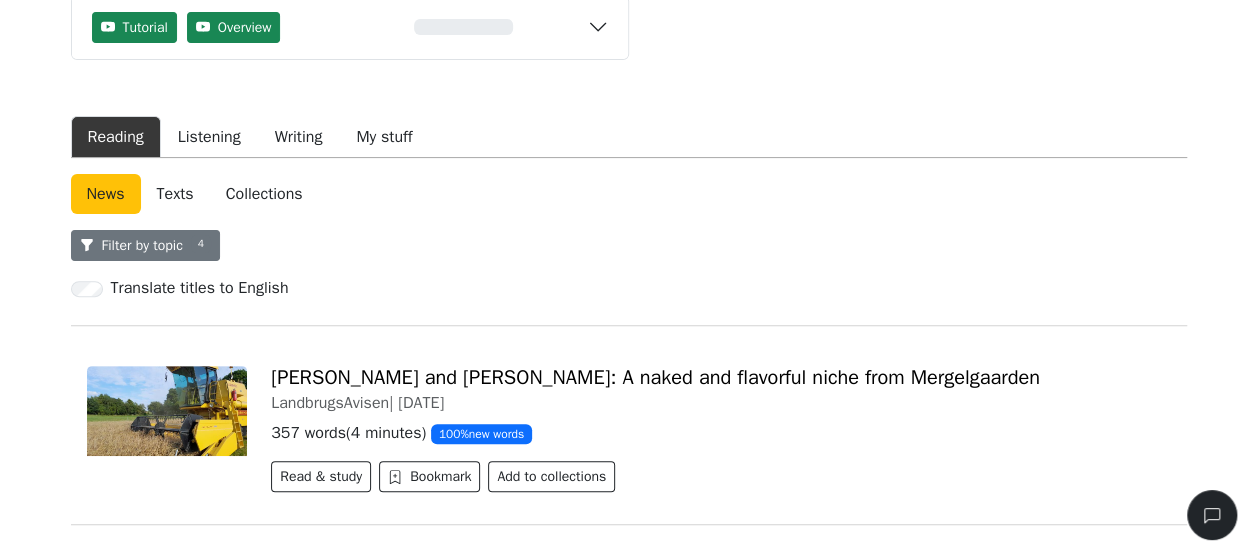 click on "Filter by topic 4" at bounding box center [145, 245] 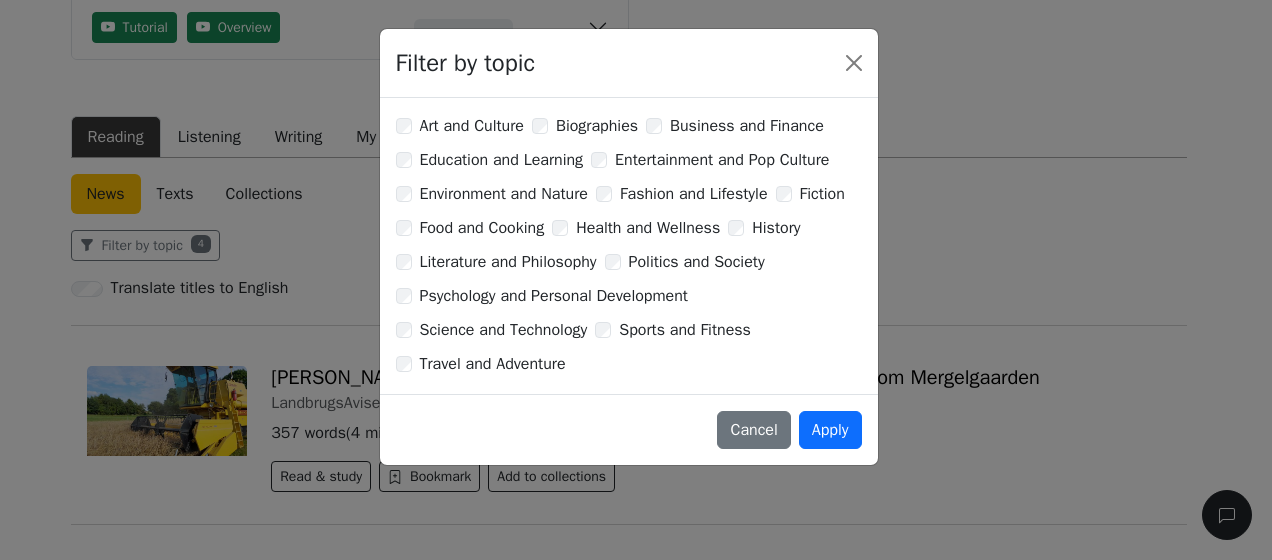 click on "Art and Culture" at bounding box center [472, 126] 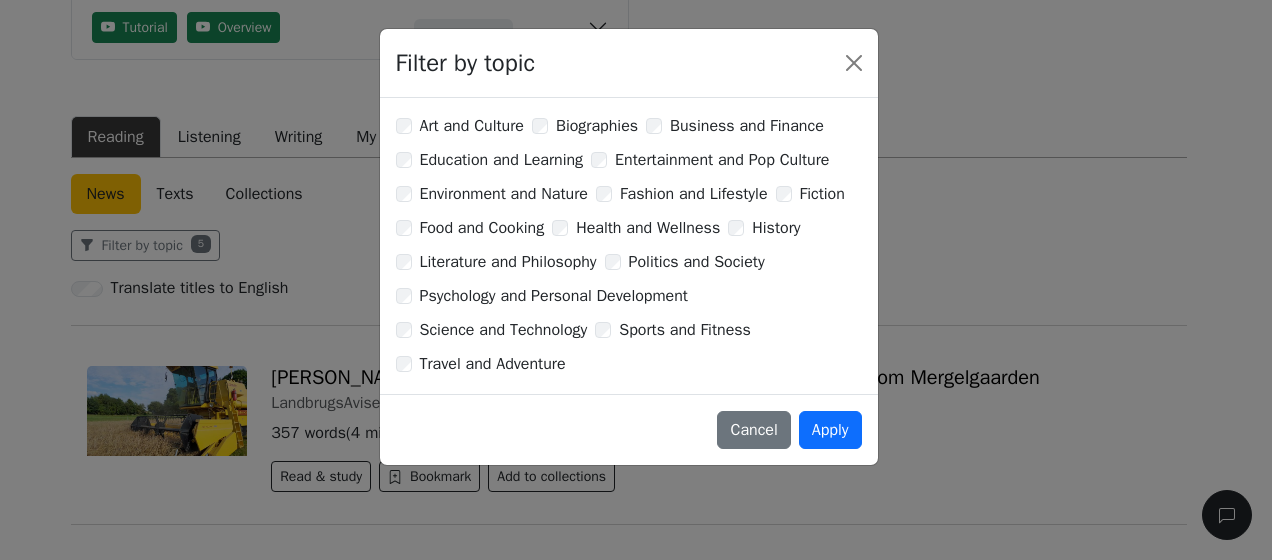 click on "Biographies" at bounding box center [597, 126] 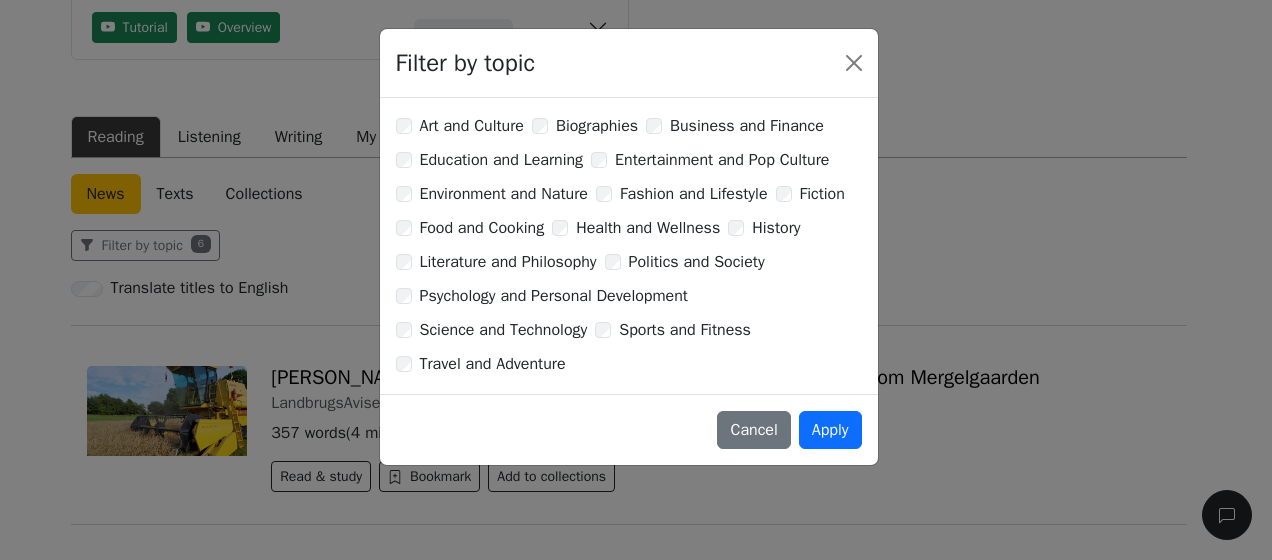 click on "Business and Finance" at bounding box center (747, 126) 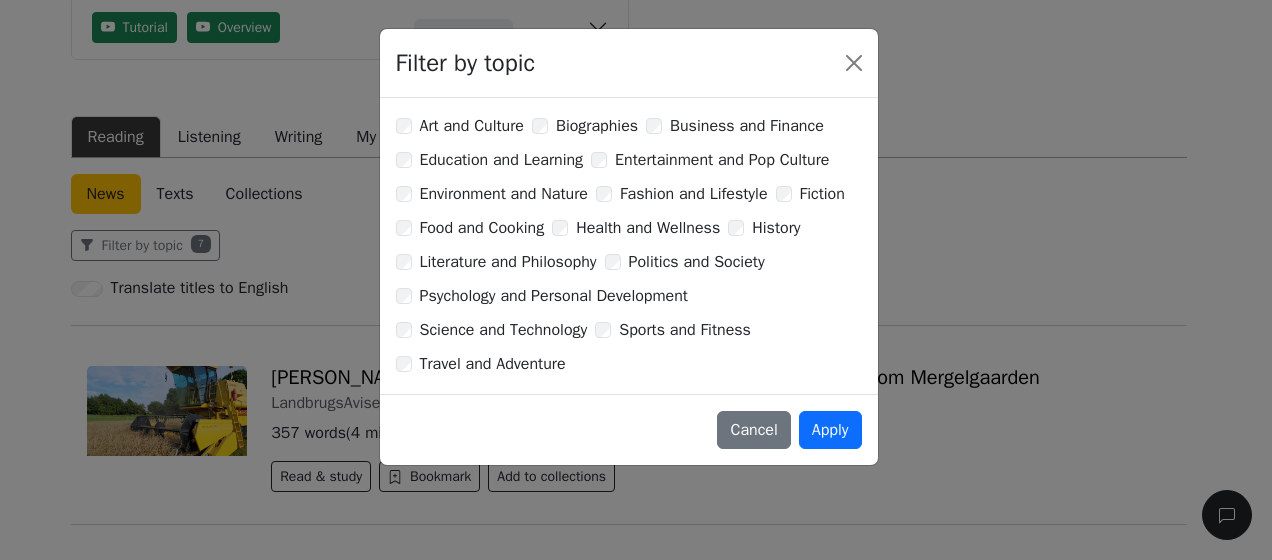 click on "Entertainment and Pop Culture" at bounding box center (722, 160) 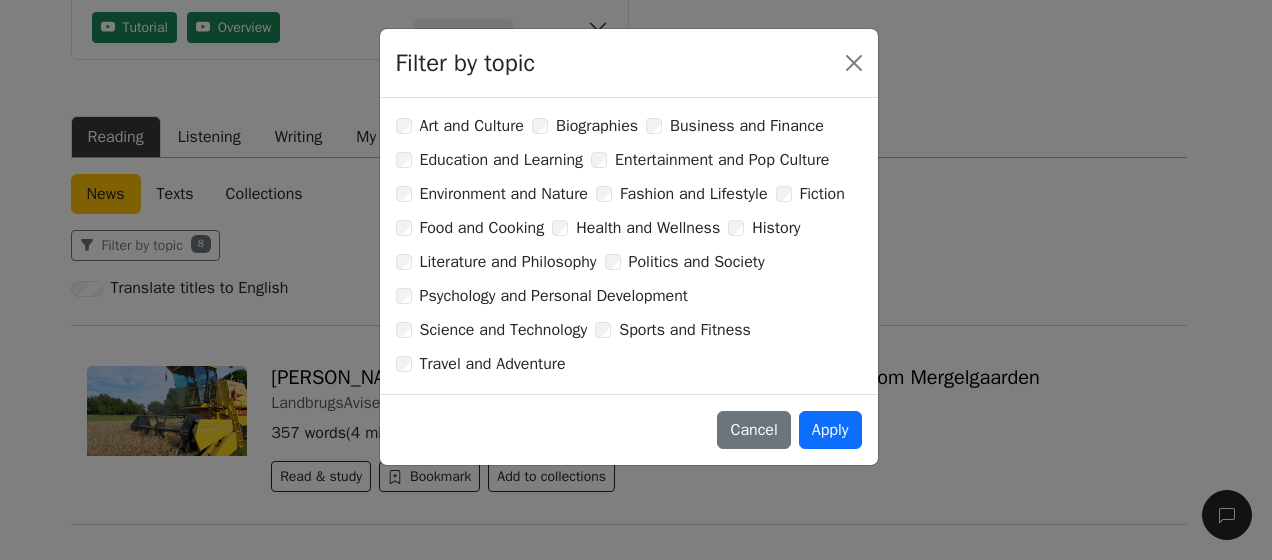click on "Fashion and Lifestyle" at bounding box center [694, 194] 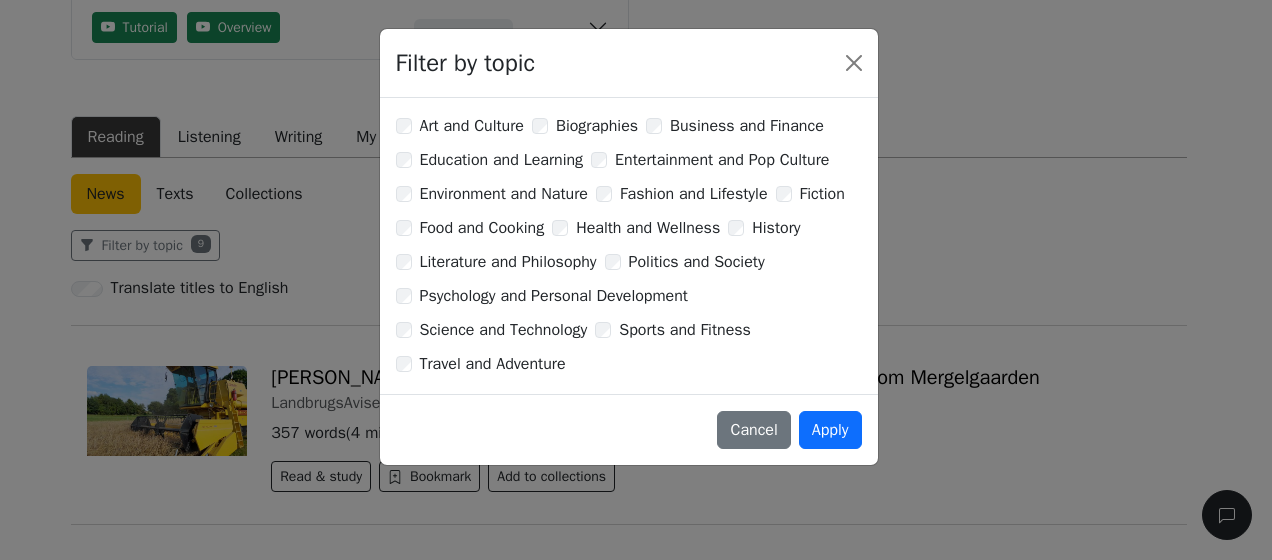click on "Fiction" at bounding box center (822, 194) 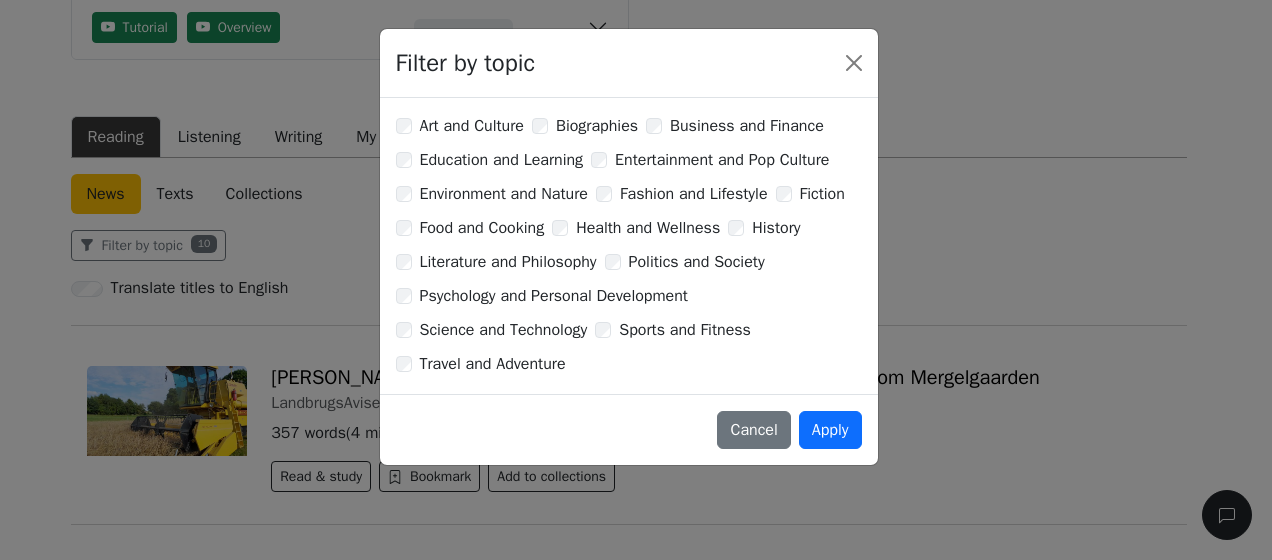 click on "History" at bounding box center [776, 228] 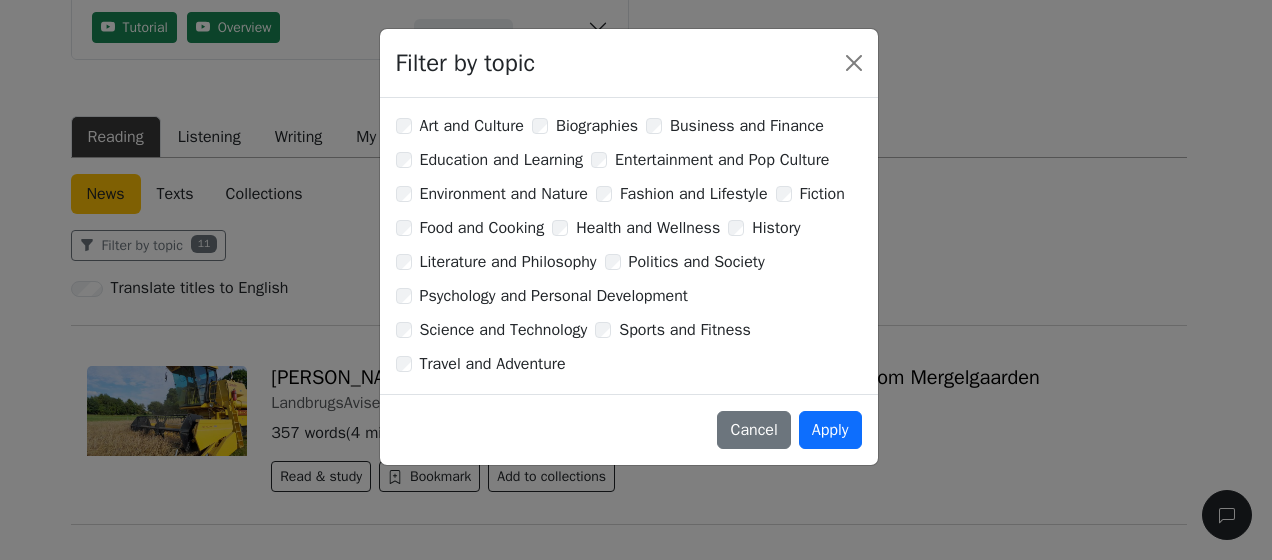 click on "Health and Wellness" at bounding box center (648, 228) 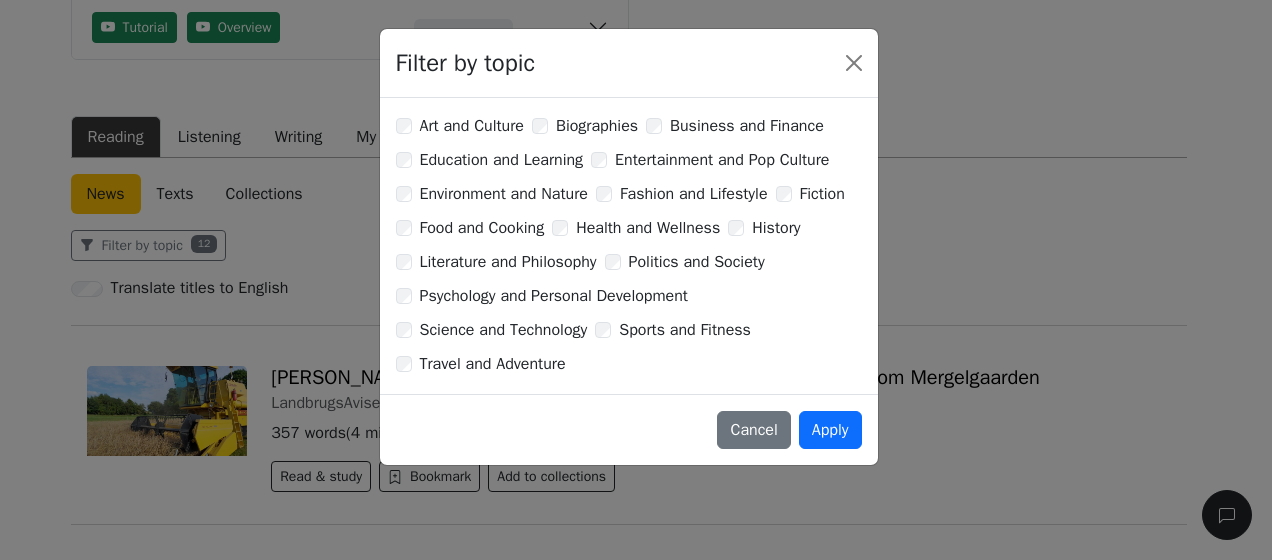 click on "Environment and Nature" at bounding box center (504, 194) 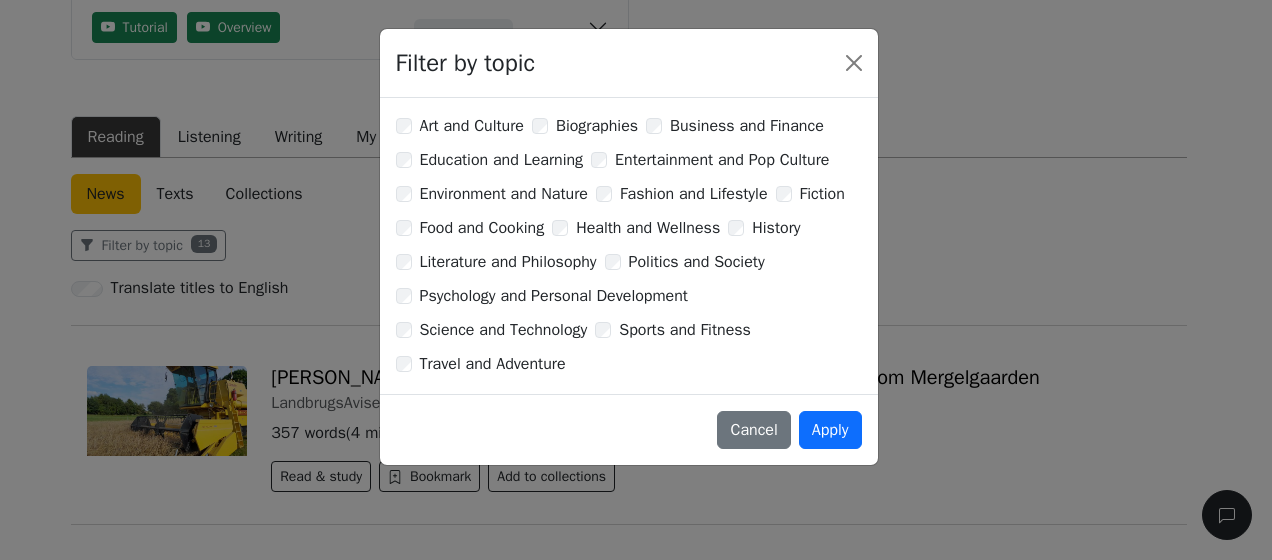 click on "Literature and Philosophy" at bounding box center (508, 262) 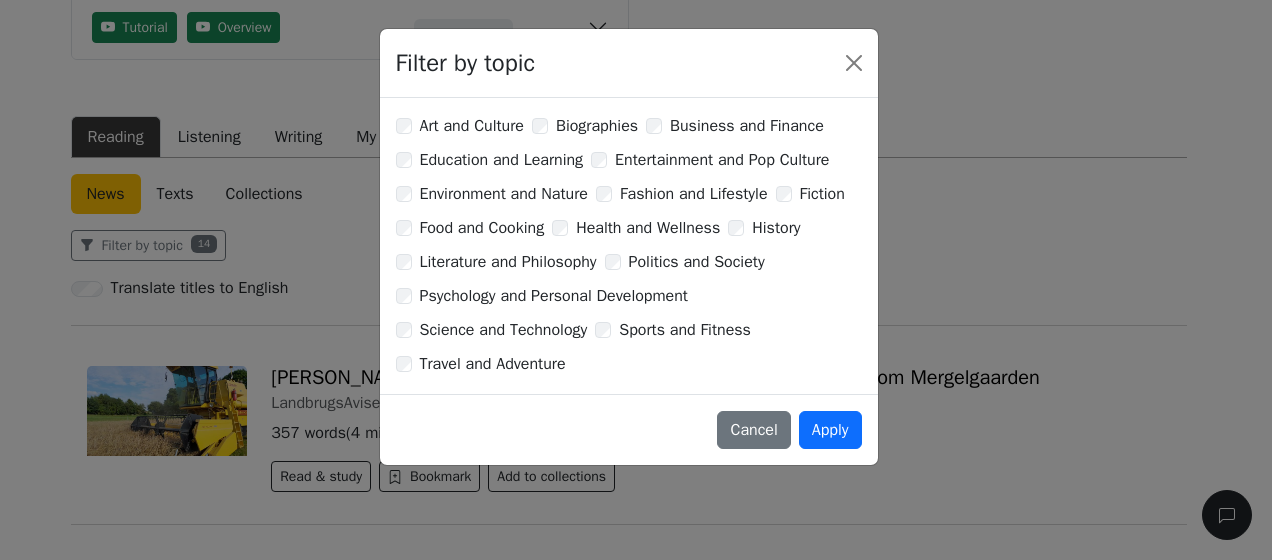 click on "Politics and Society" at bounding box center (697, 262) 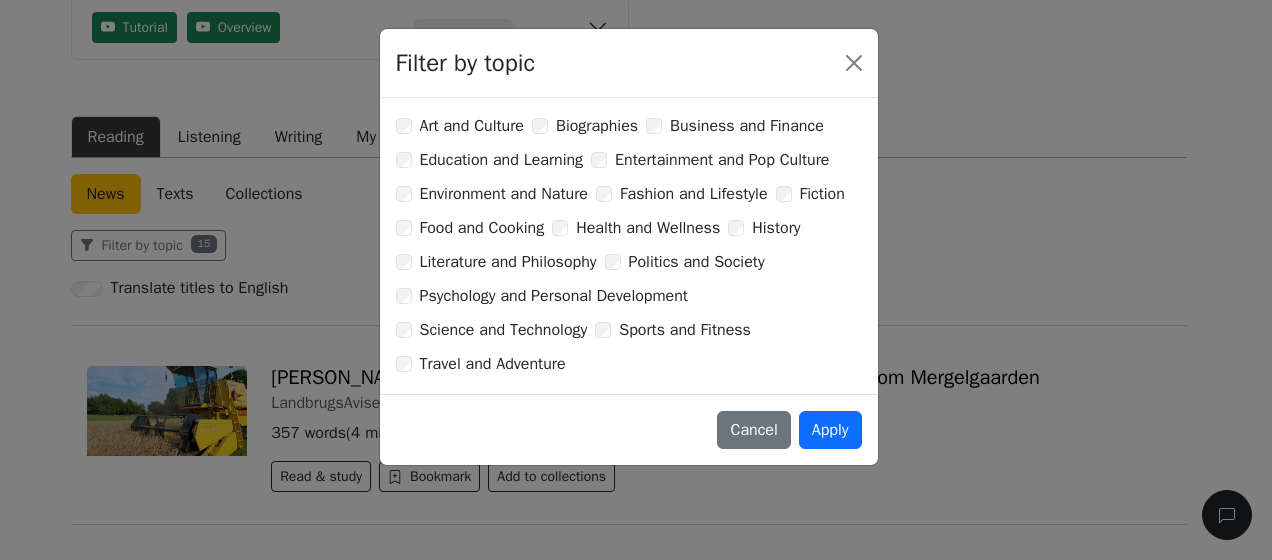 click on "Psychology and Personal Development" at bounding box center (554, 296) 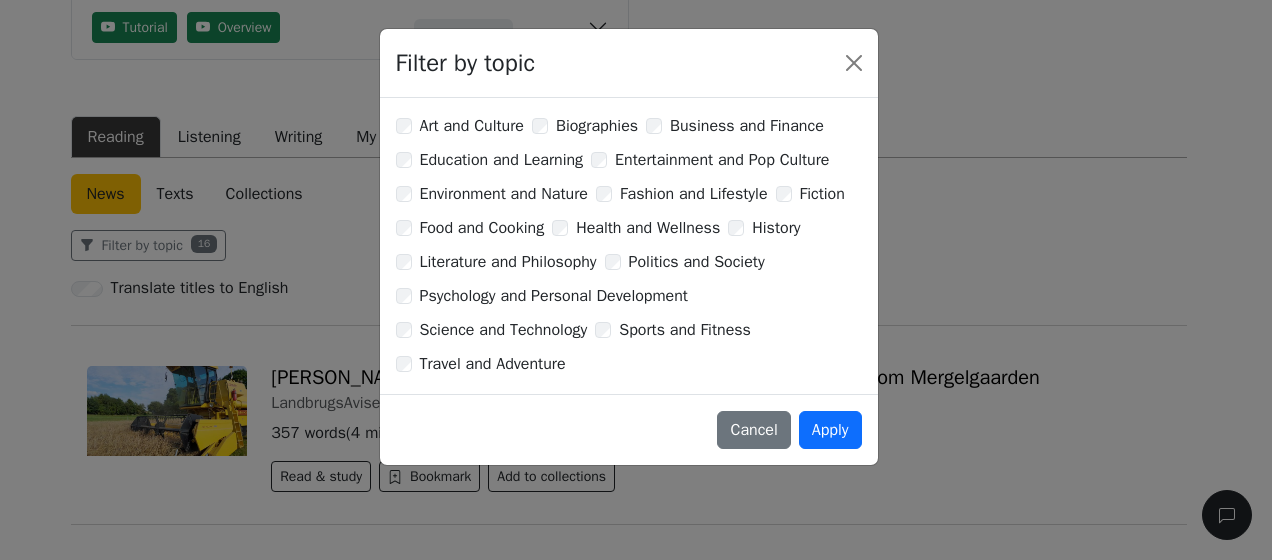 click on "Science and Technology" at bounding box center [504, 330] 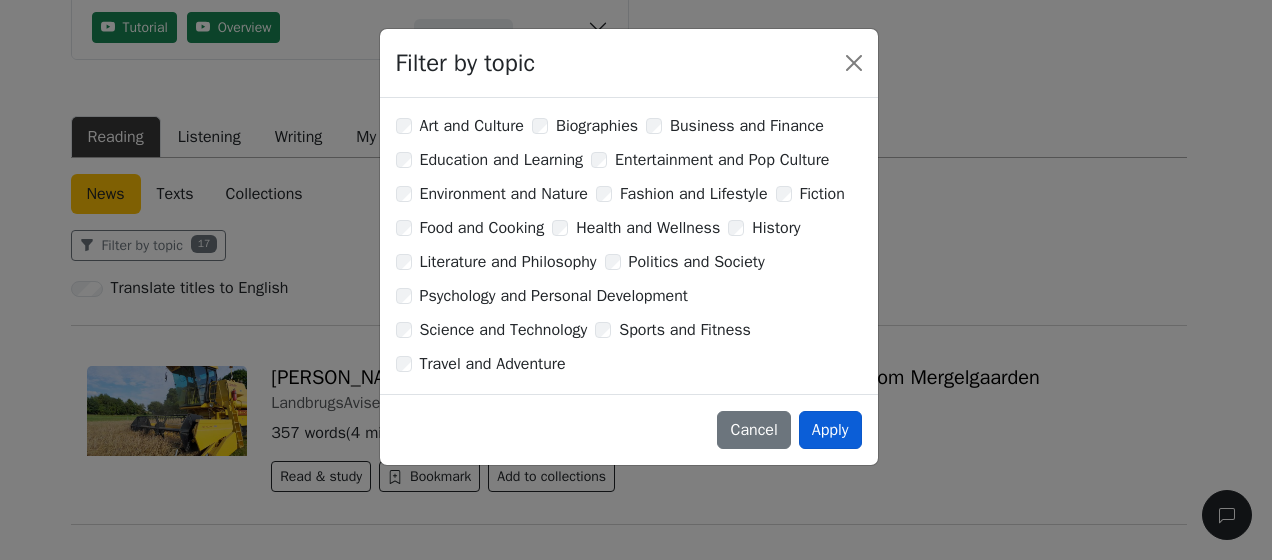 click on "Apply" at bounding box center (830, 430) 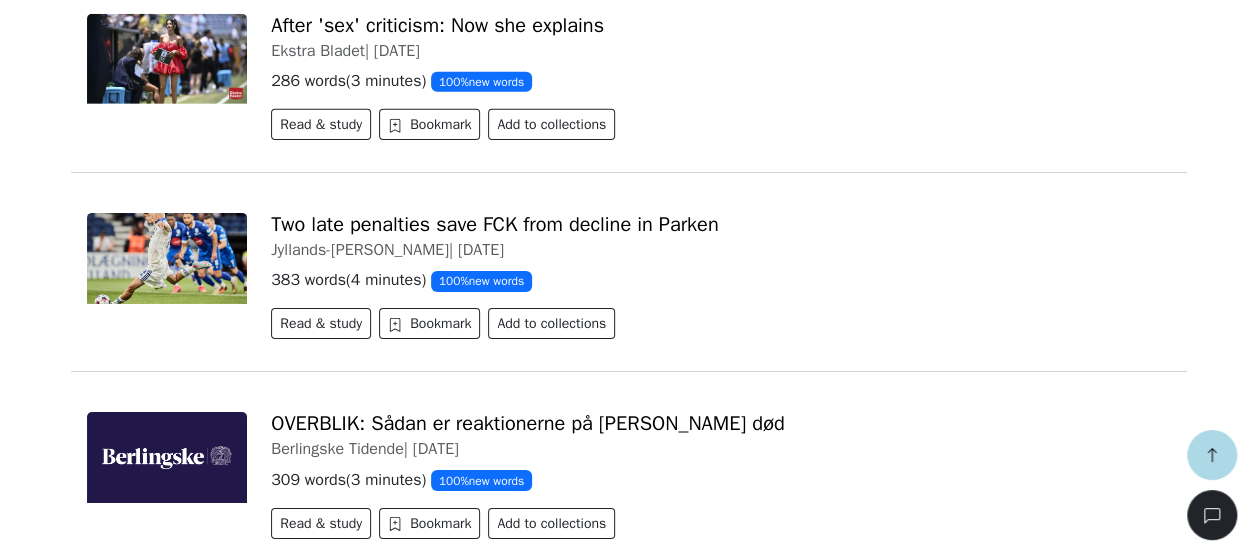 scroll, scrollTop: 3765, scrollLeft: 0, axis: vertical 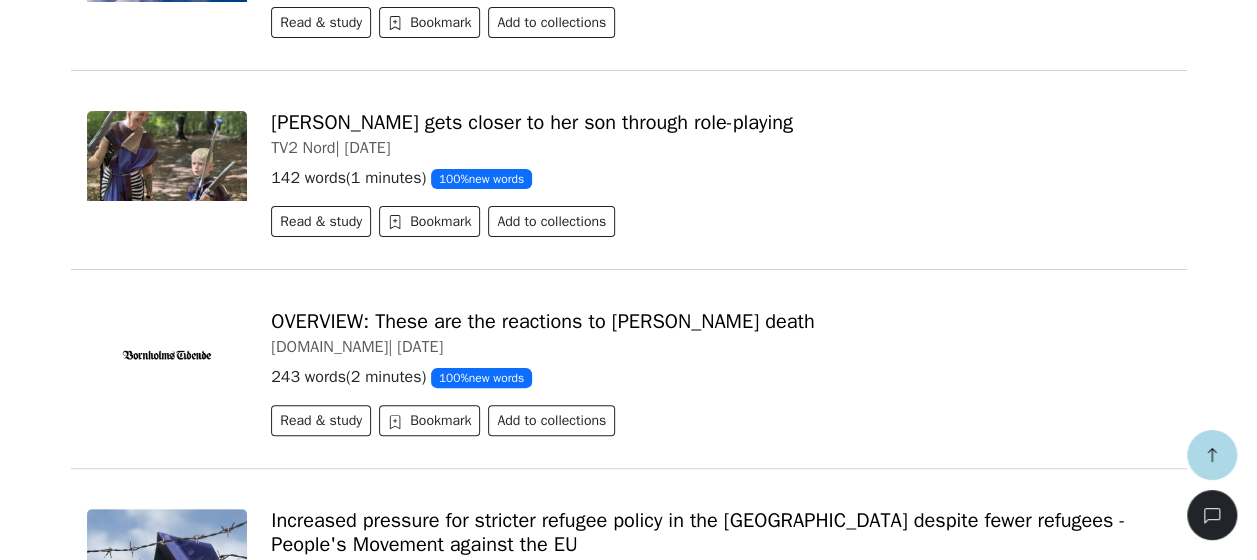 click on "OVERVIEW: These are the reactions to Ozzy Osbourne's death" at bounding box center (720, 322) 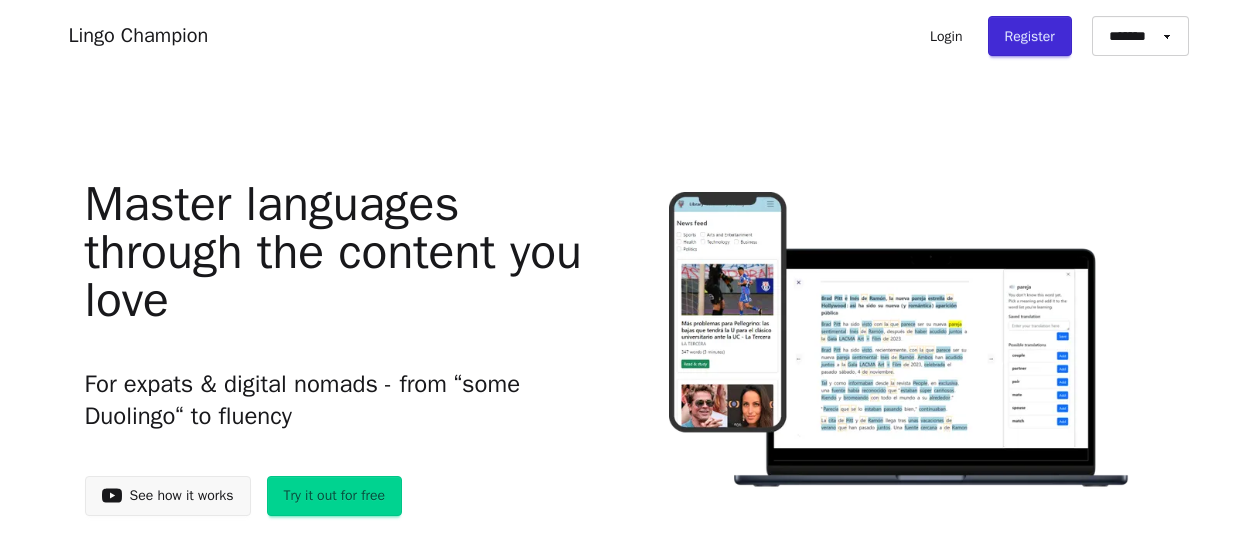 scroll, scrollTop: 0, scrollLeft: 0, axis: both 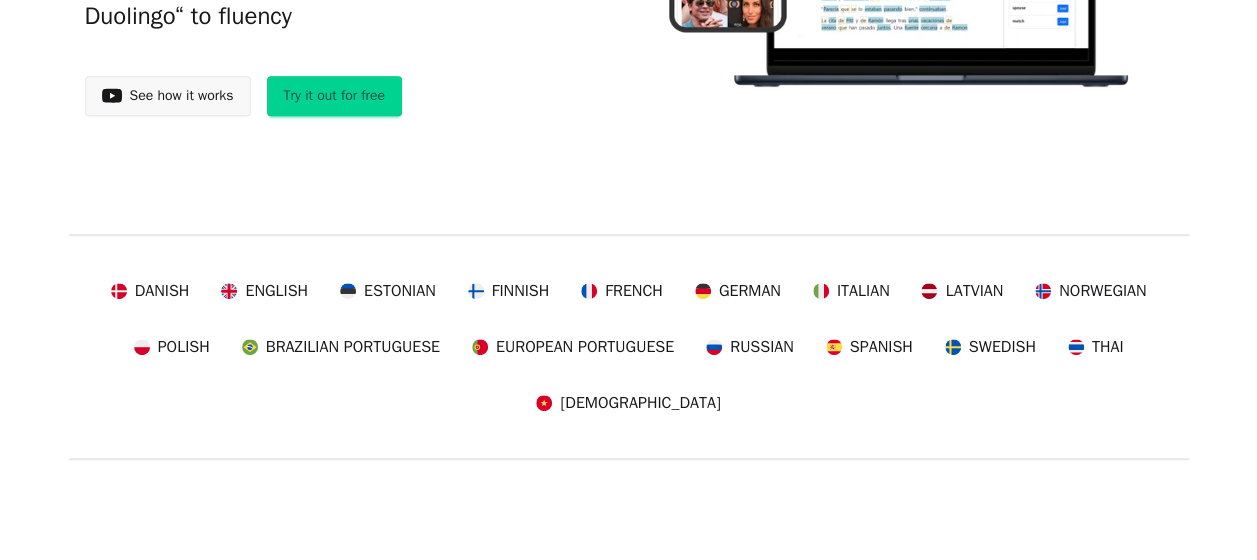 click on "Danish" at bounding box center (162, 291) 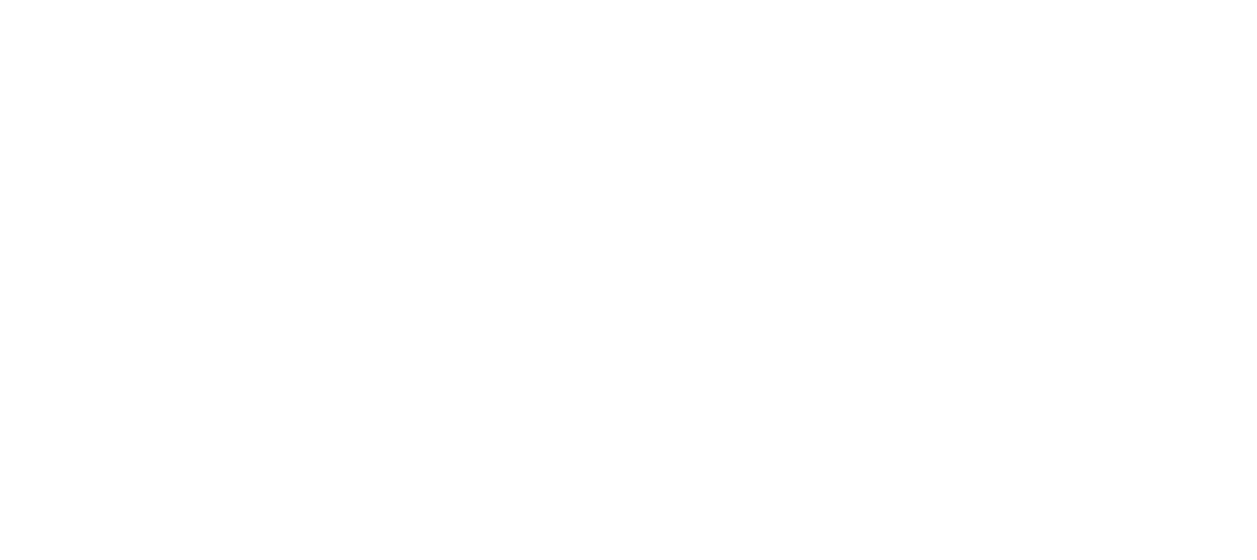 scroll, scrollTop: 0, scrollLeft: 0, axis: both 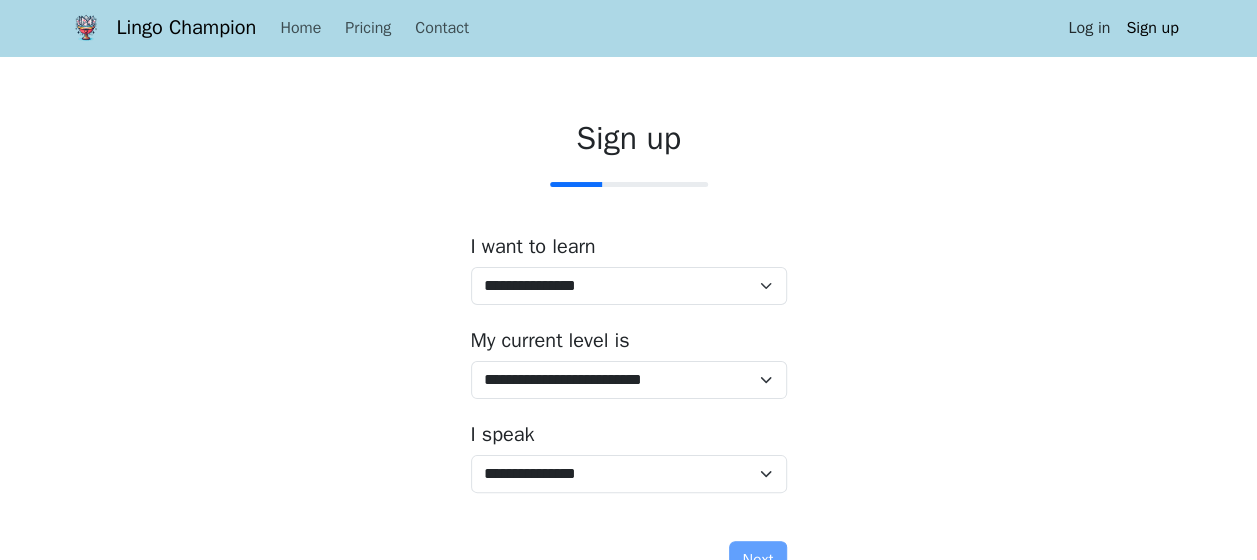 click on "Log in" at bounding box center [1089, 28] 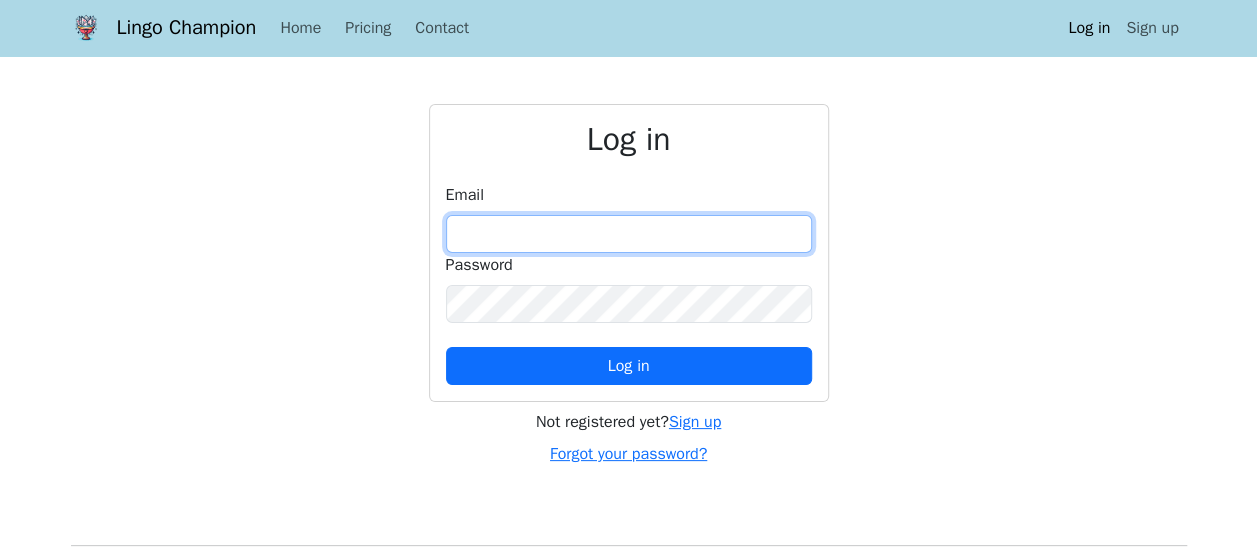 click at bounding box center (629, 234) 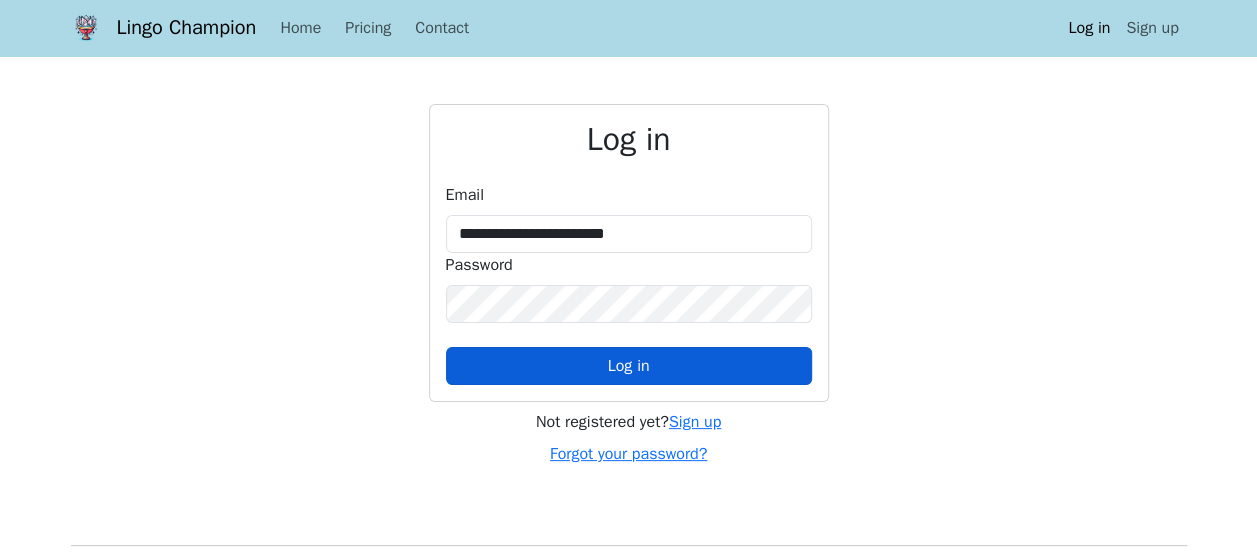 click on "Log in" at bounding box center [629, 366] 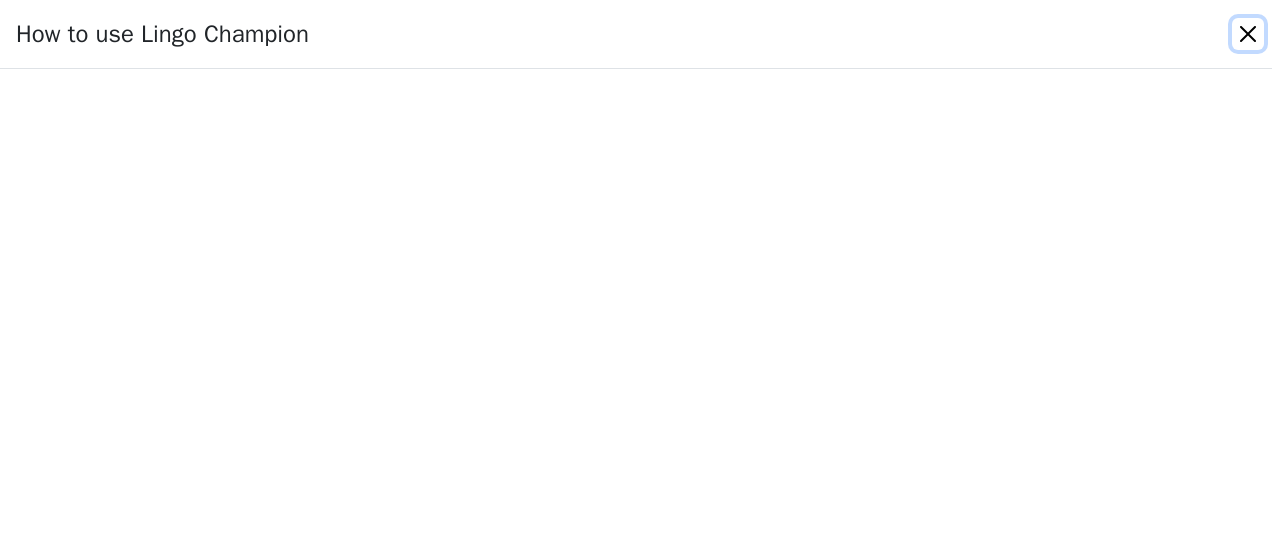 click at bounding box center [1248, 34] 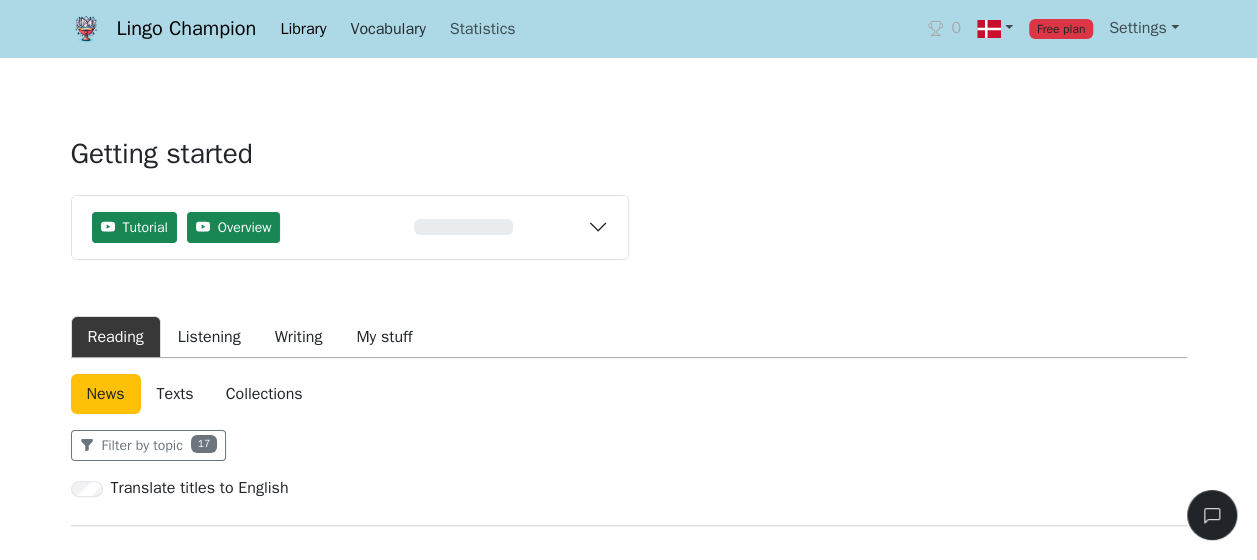click on "Vocabulary" at bounding box center [387, 29] 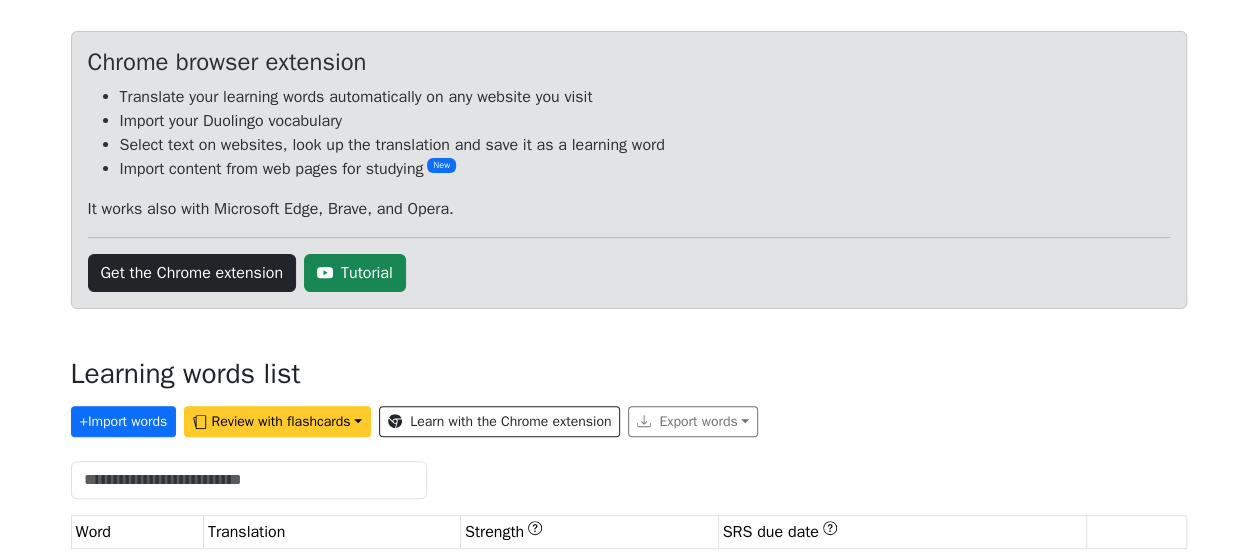 scroll, scrollTop: 141, scrollLeft: 0, axis: vertical 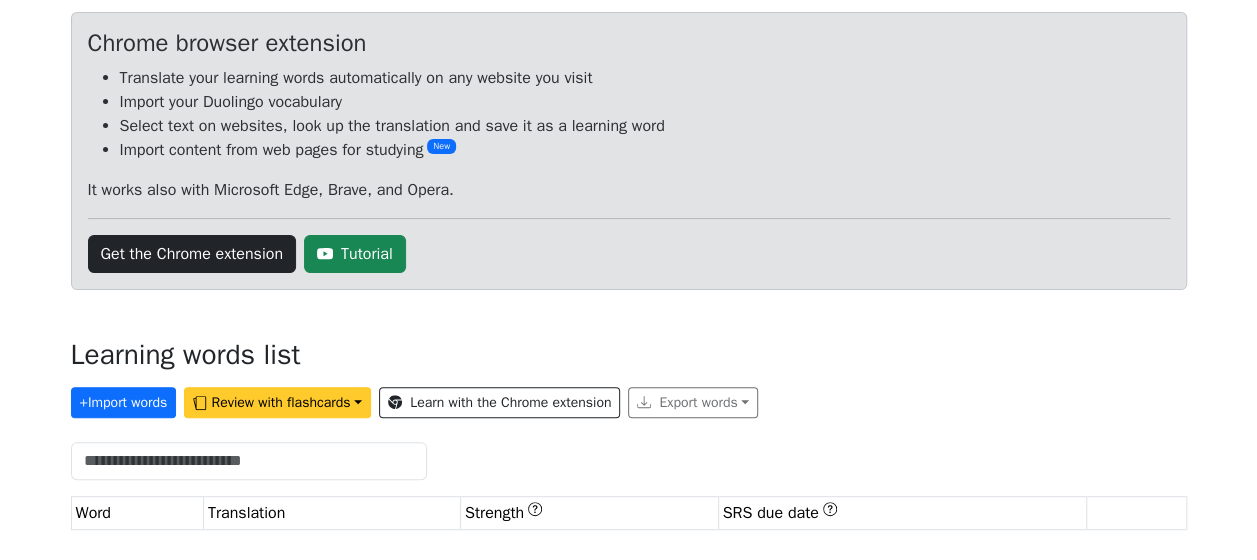 click on "Review with flashcards" at bounding box center (277, 402) 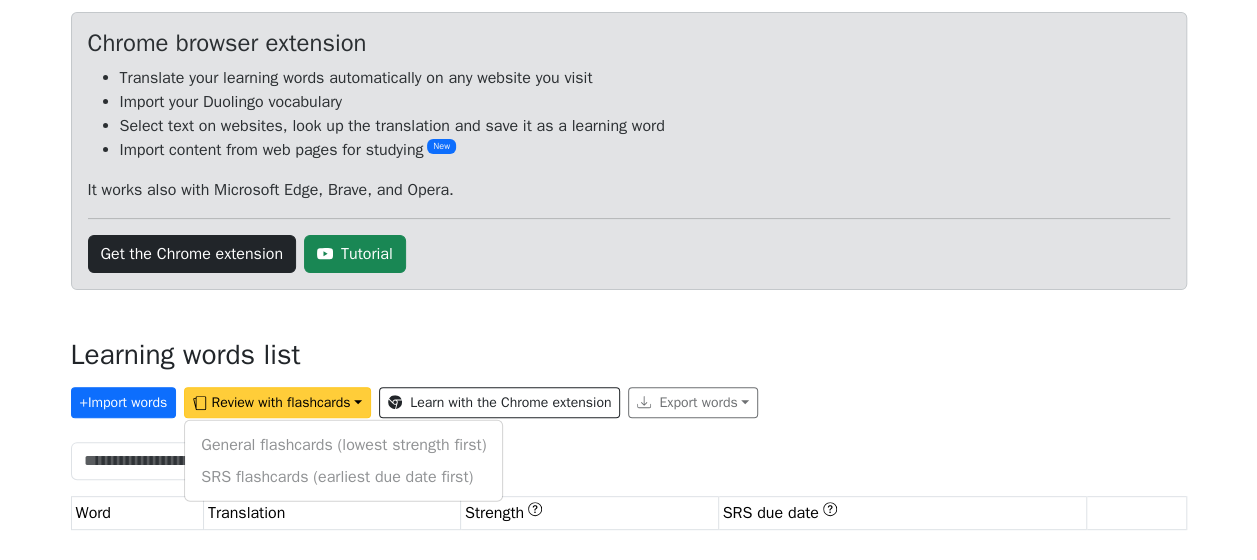 click on "+  Import words   Review with flashcards General flashcards (lowest strength first) SRS flashcards (earliest due date first) Learn with the Chrome extension Export words" at bounding box center [629, 398] 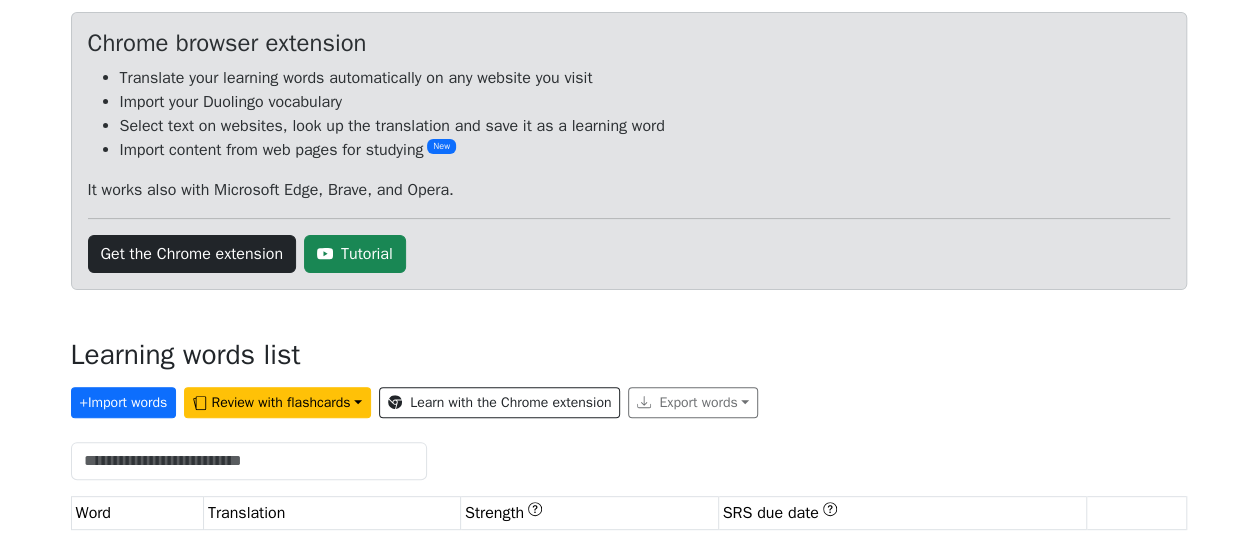 click on "+  Import words   Review with flashcards General flashcards (lowest strength first) SRS flashcards (earliest due date first) Learn with the Chrome extension Export words" at bounding box center (629, 398) 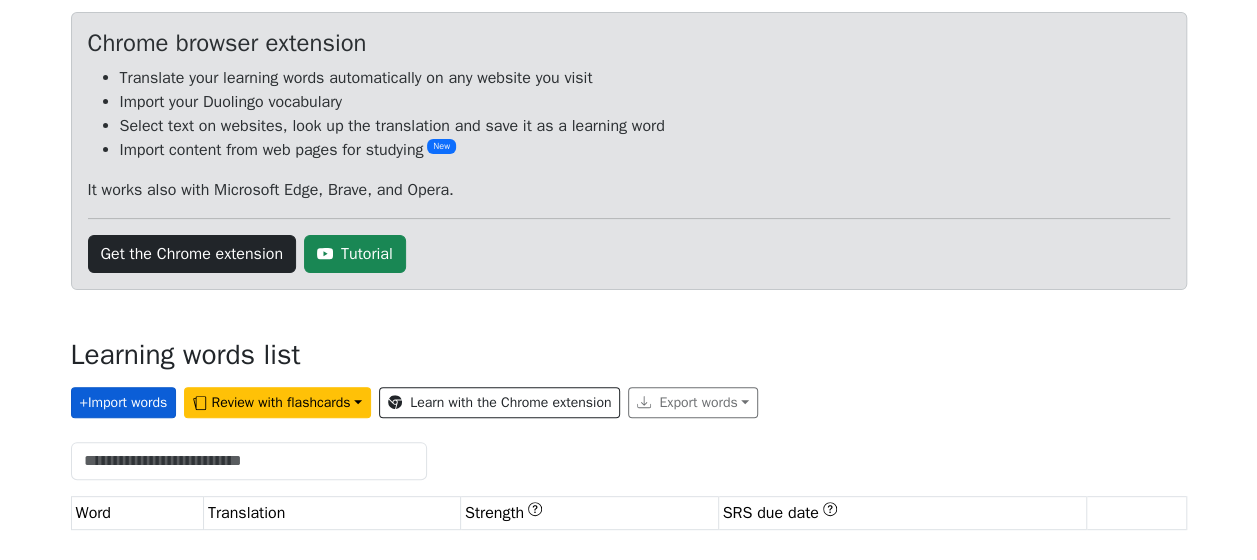 click on "+  Import words" at bounding box center (124, 402) 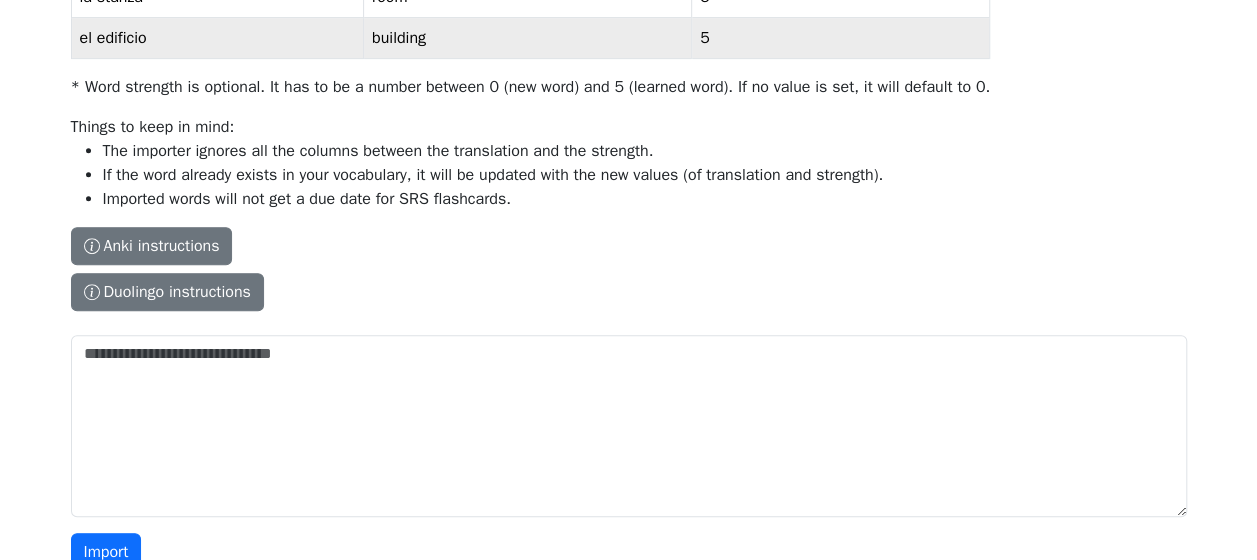 scroll, scrollTop: 400, scrollLeft: 0, axis: vertical 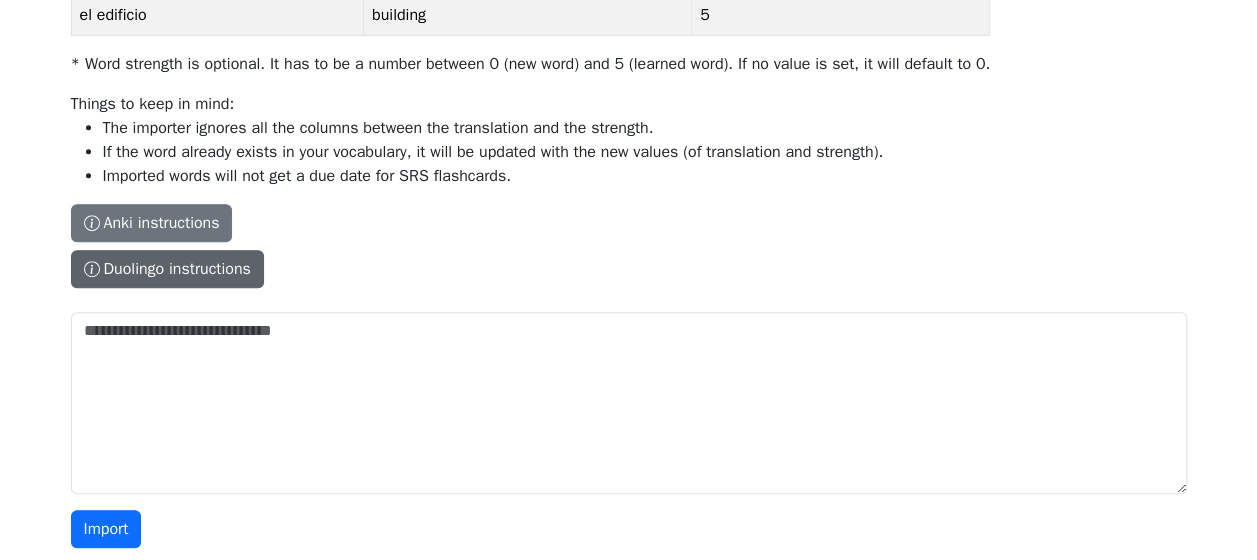 click on "Duolingo instructions" at bounding box center [167, 269] 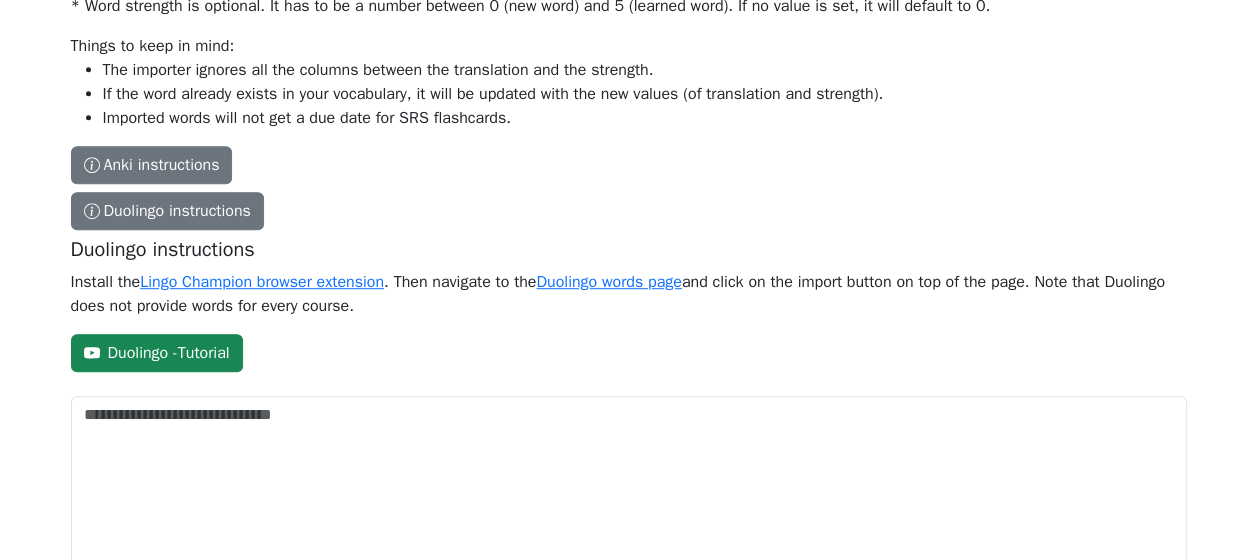 scroll, scrollTop: 559, scrollLeft: 0, axis: vertical 